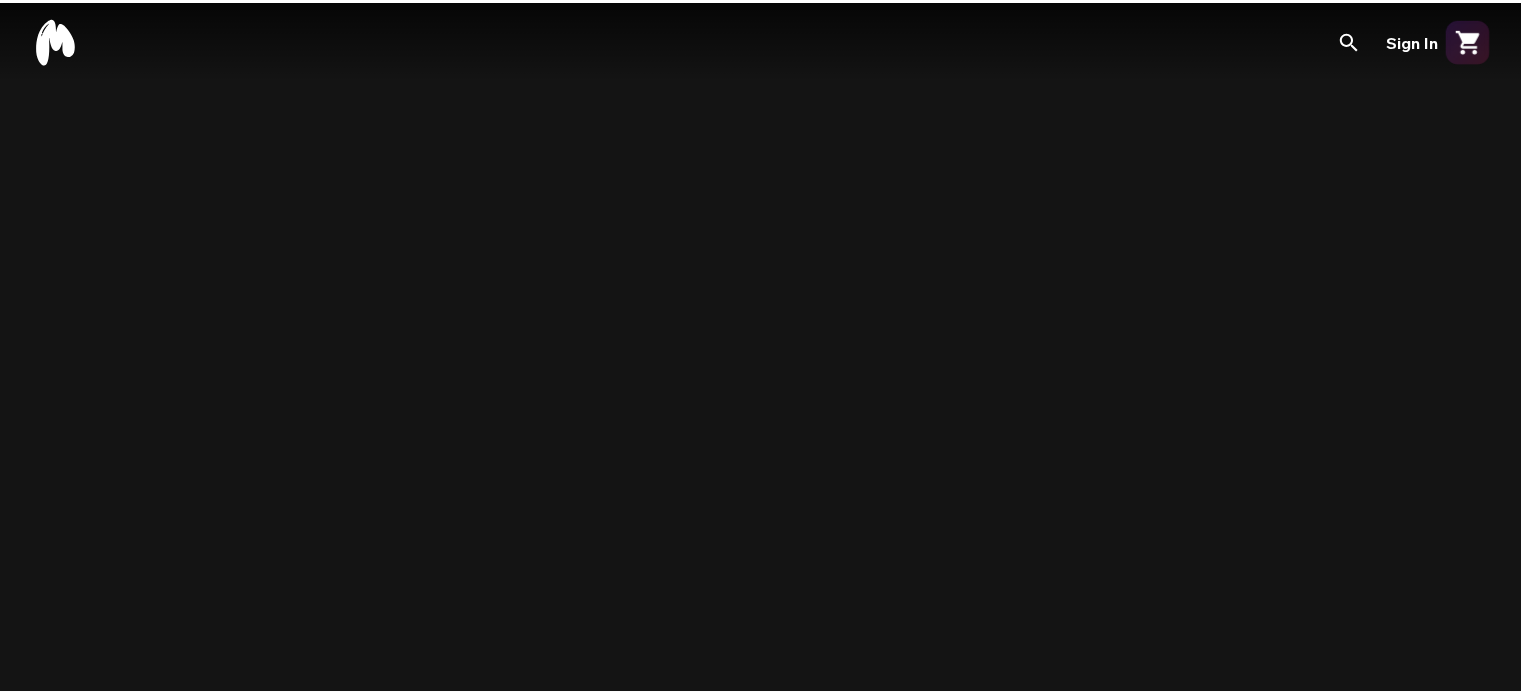 scroll, scrollTop: 0, scrollLeft: 0, axis: both 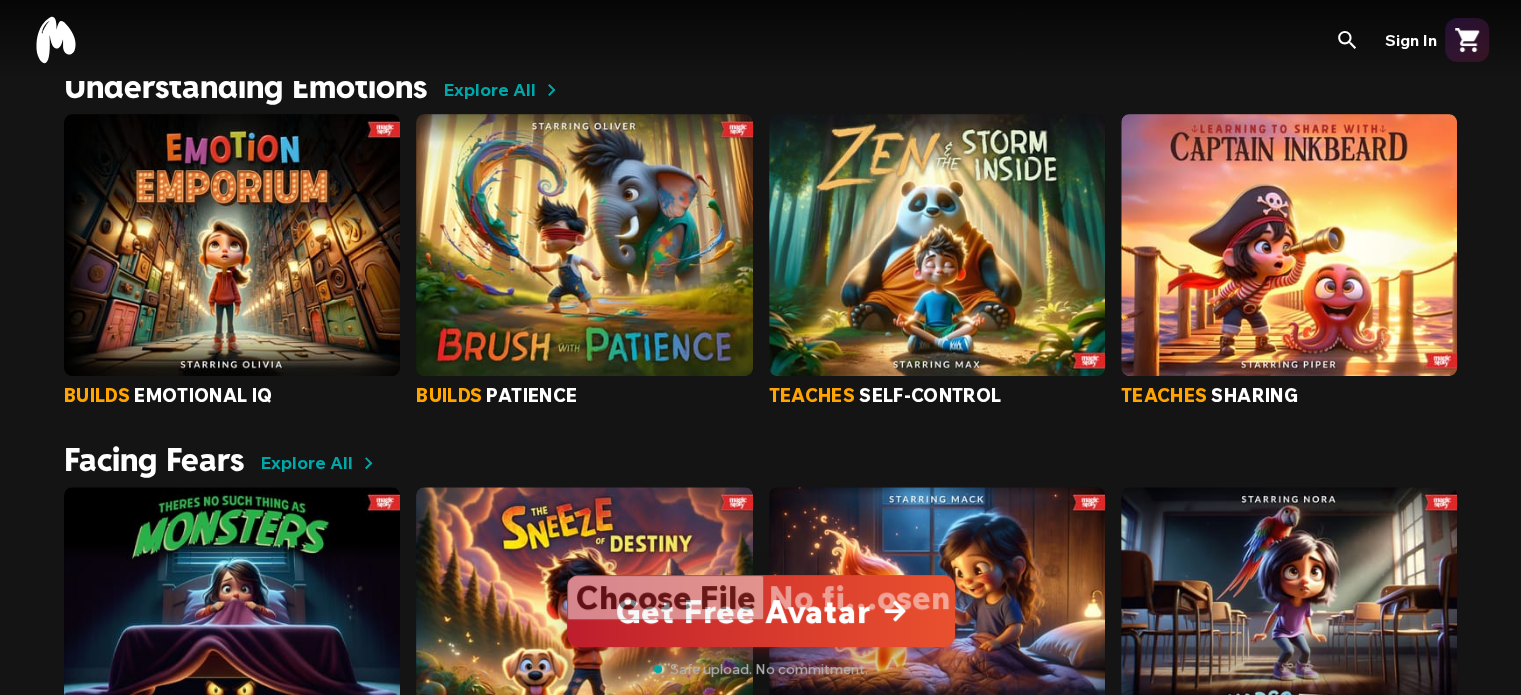 click at bounding box center [232, 245] 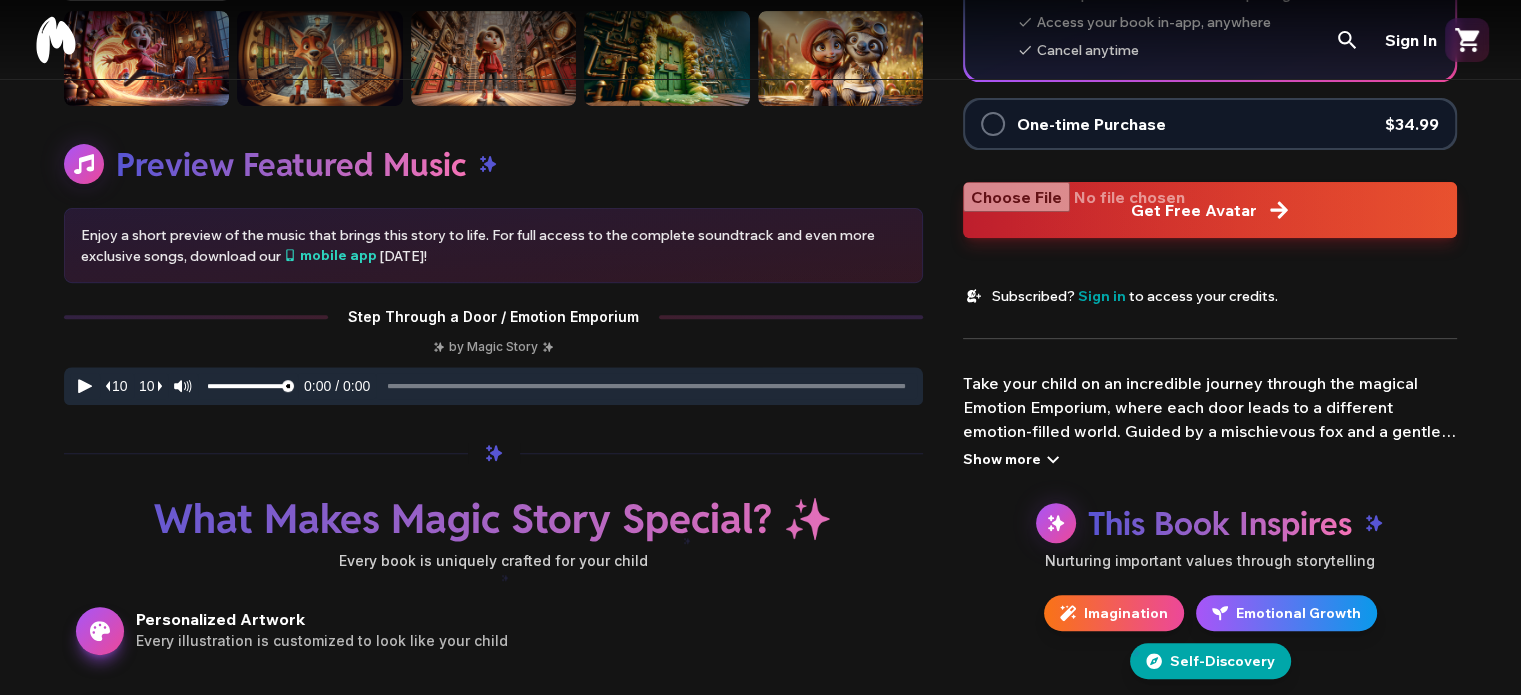 scroll, scrollTop: 0, scrollLeft: 0, axis: both 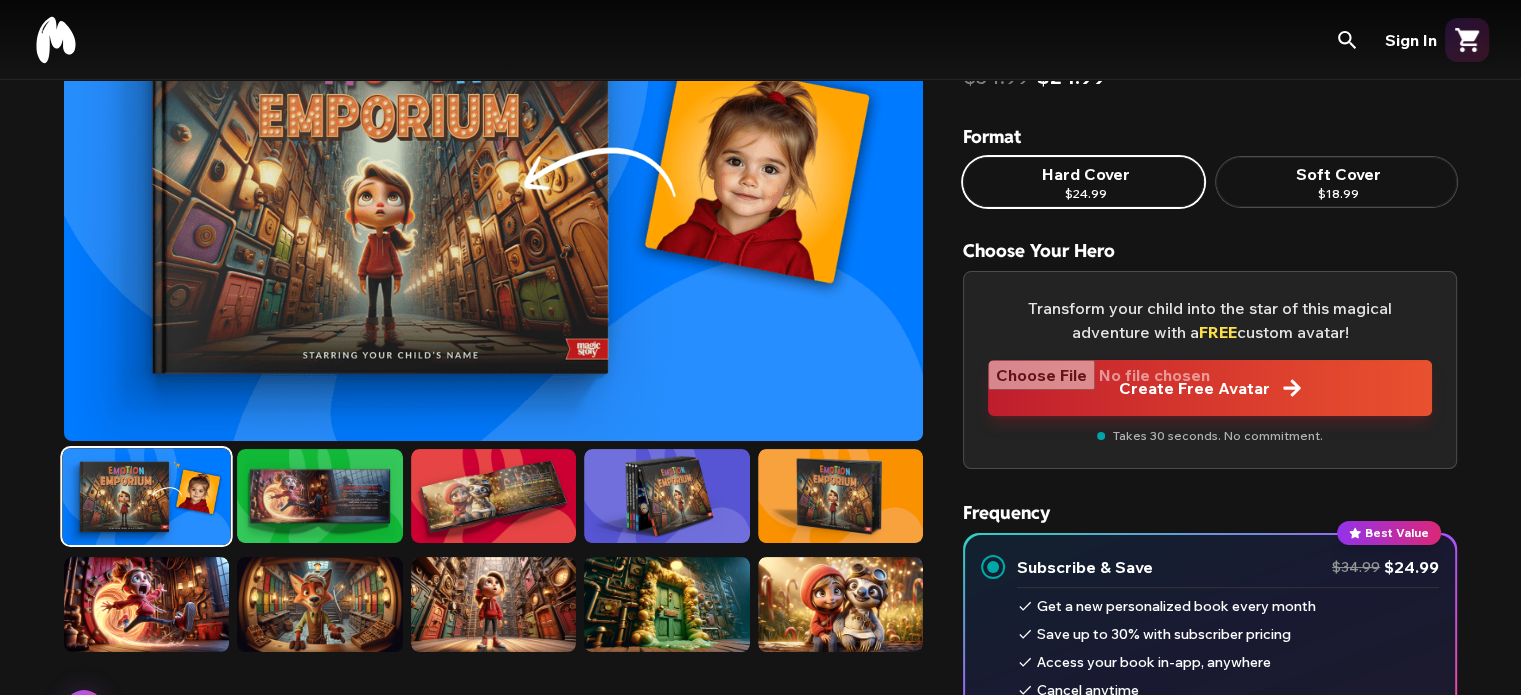 click at bounding box center (319, 496) 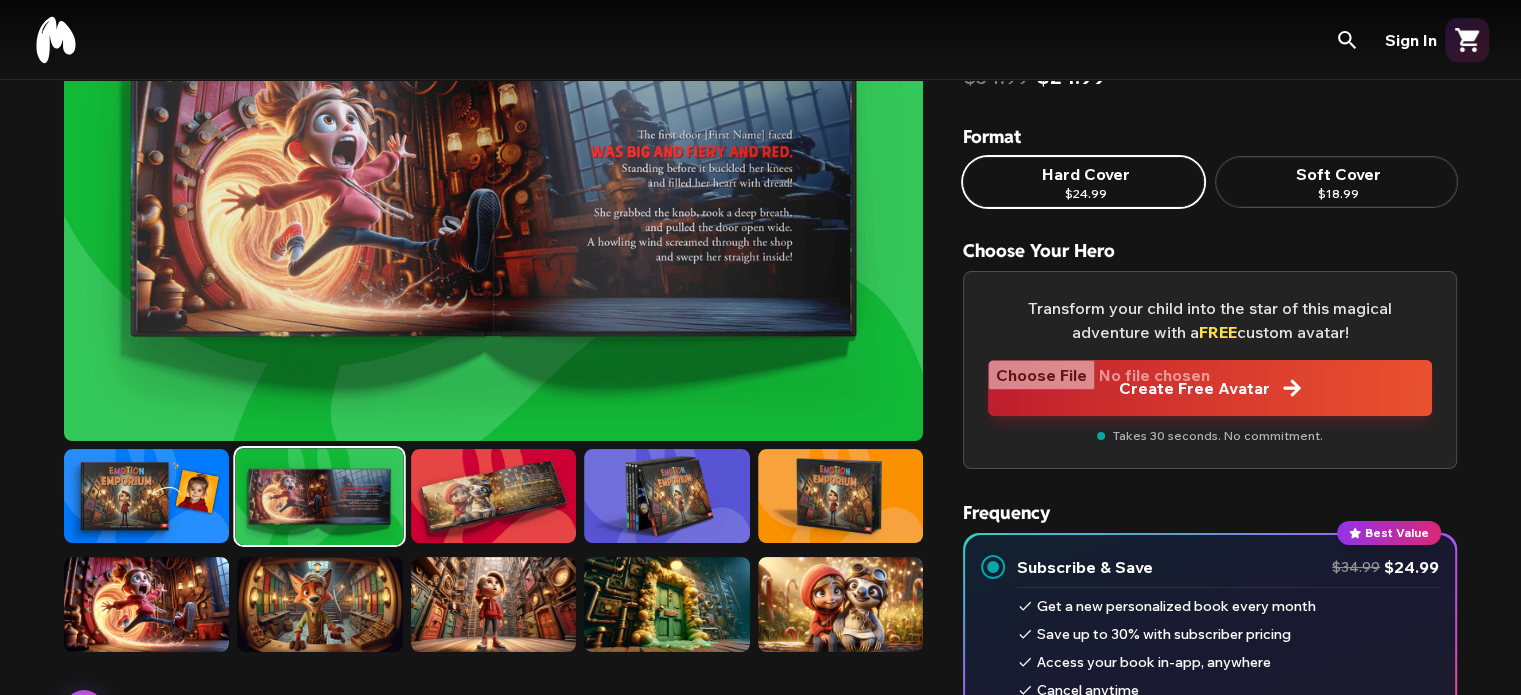 click at bounding box center (666, 496) 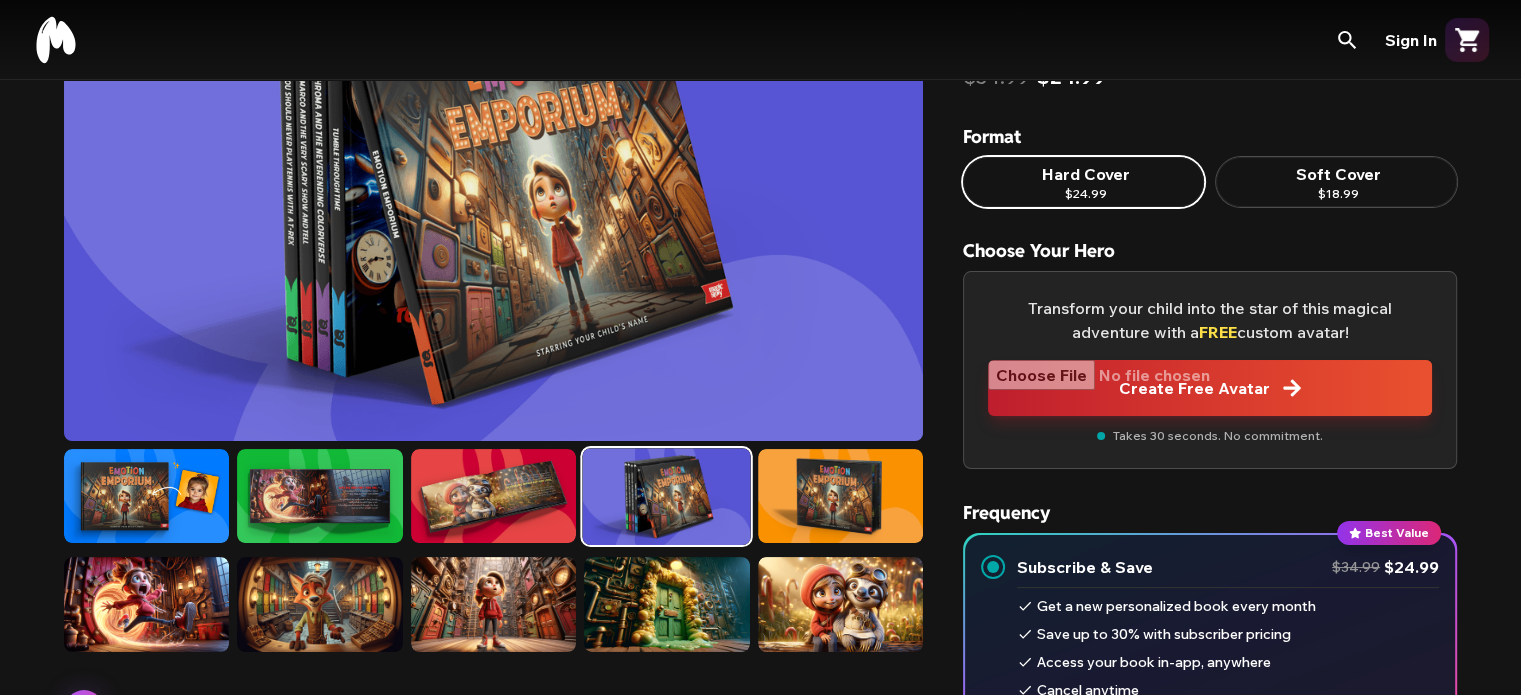 click at bounding box center [840, 496] 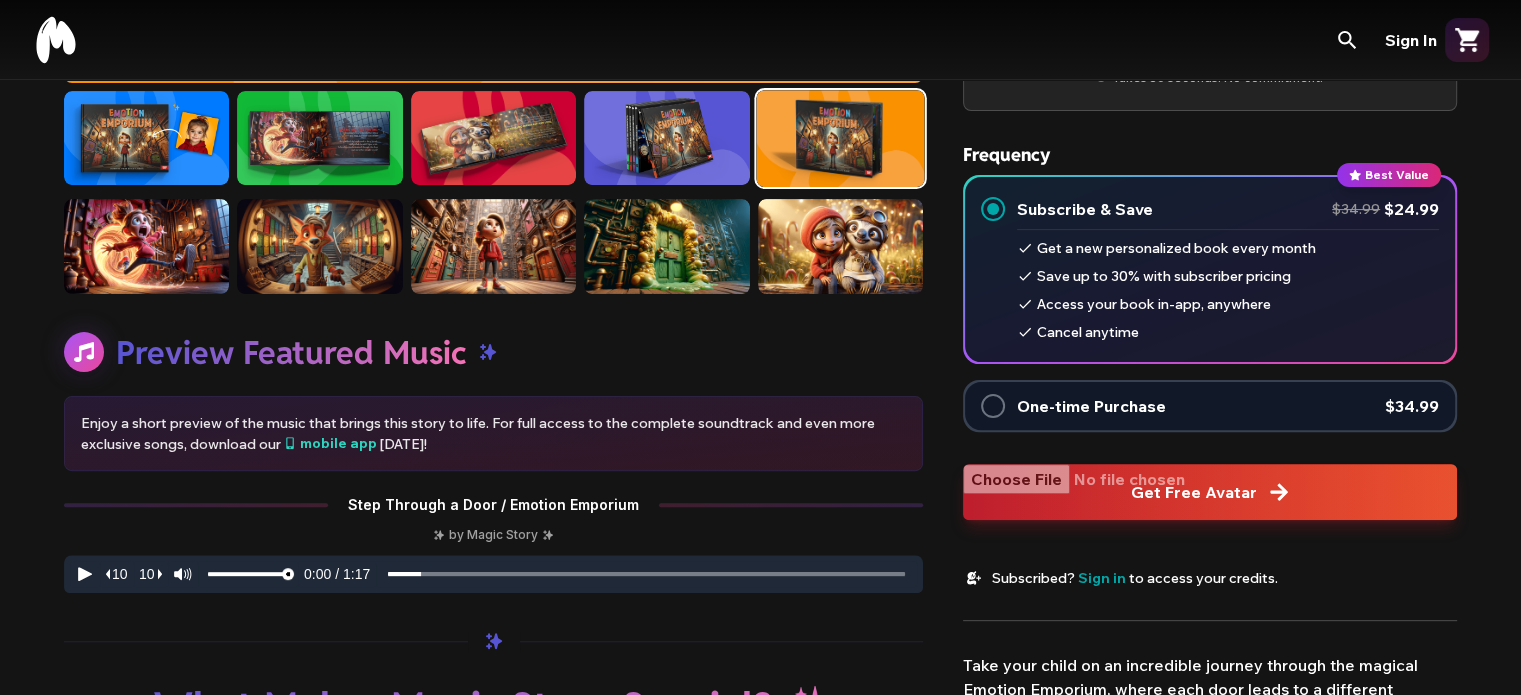 scroll, scrollTop: 523, scrollLeft: 0, axis: vertical 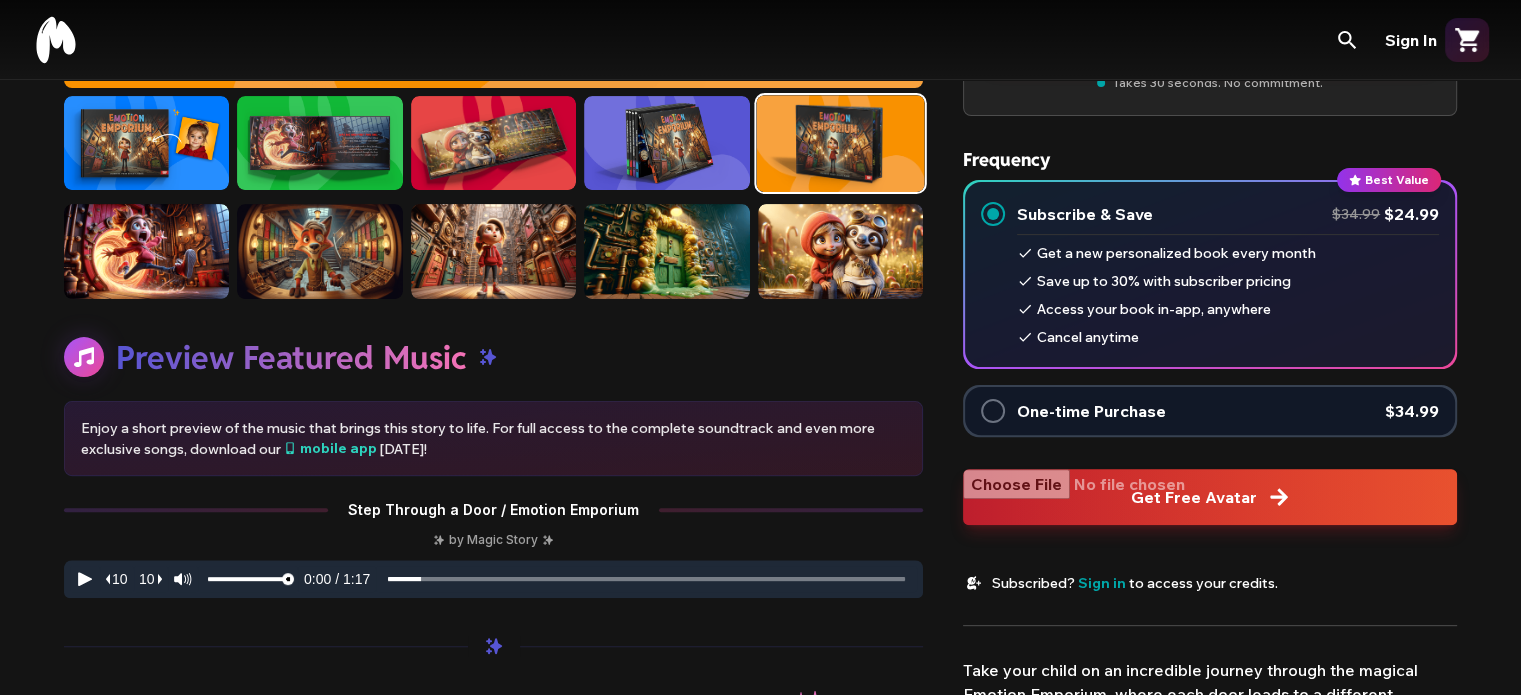 click 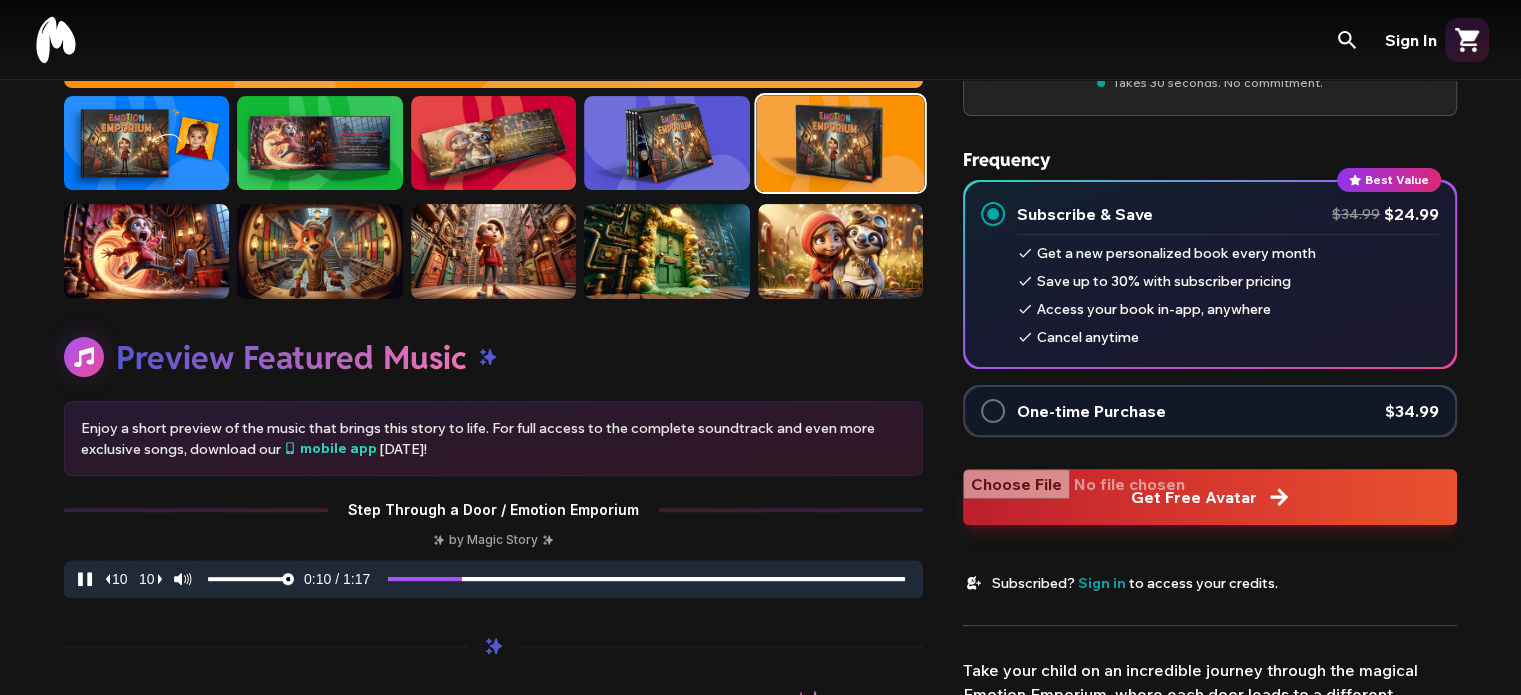 click 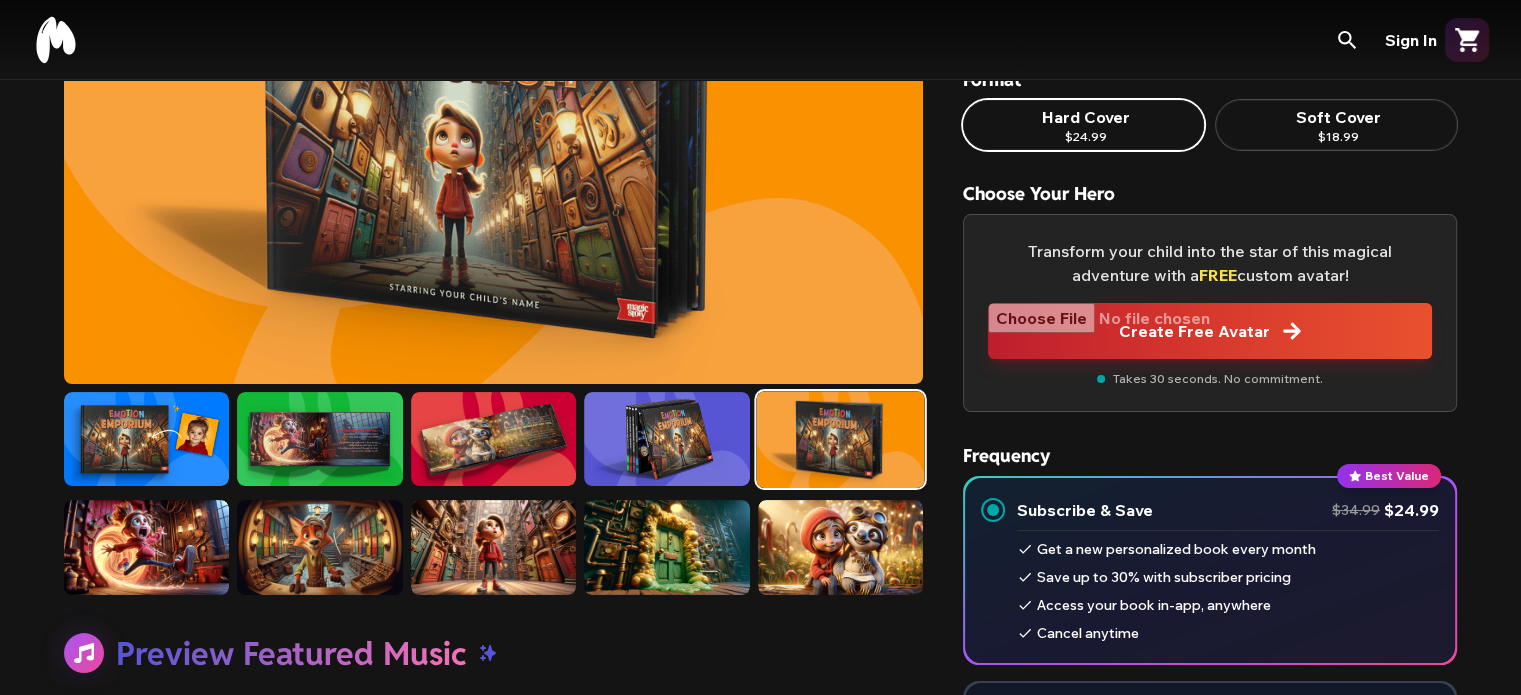 scroll, scrollTop: 0, scrollLeft: 0, axis: both 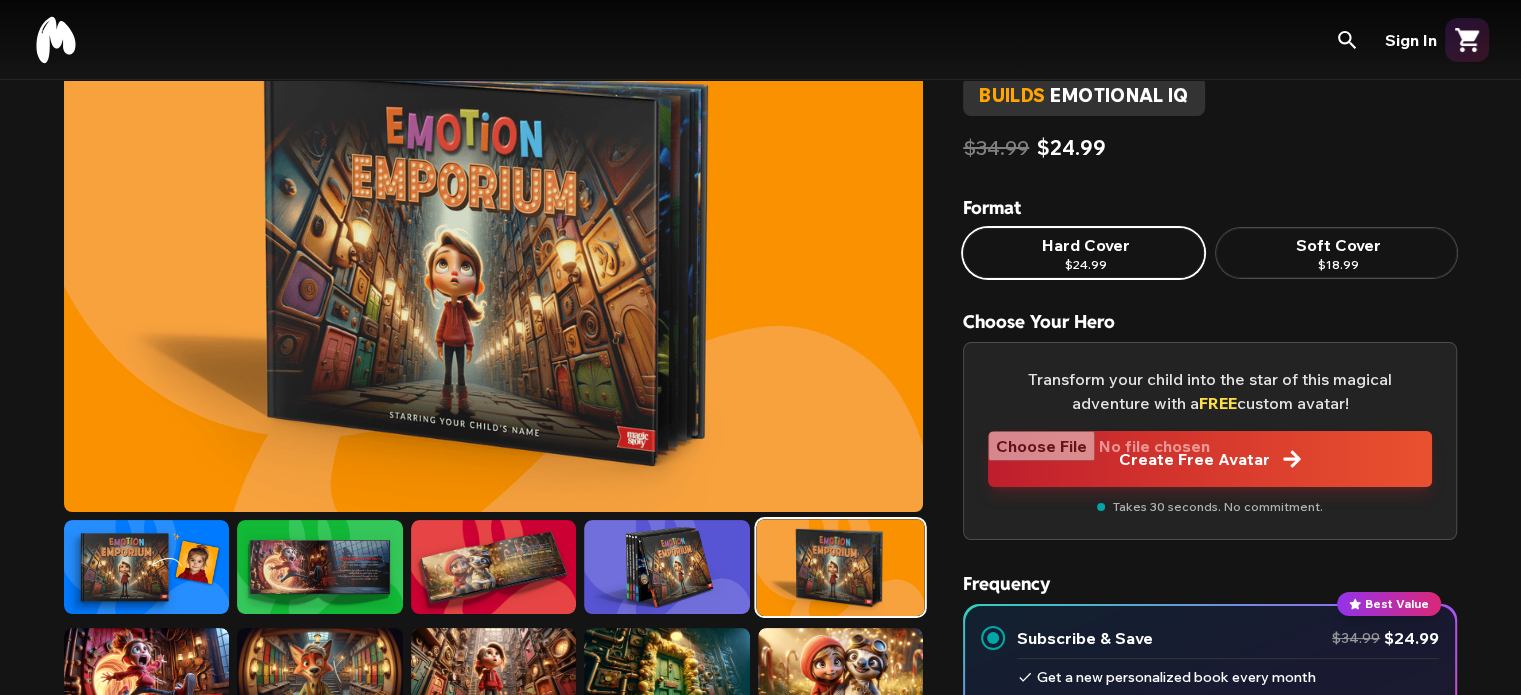 click at bounding box center [1210, 459] 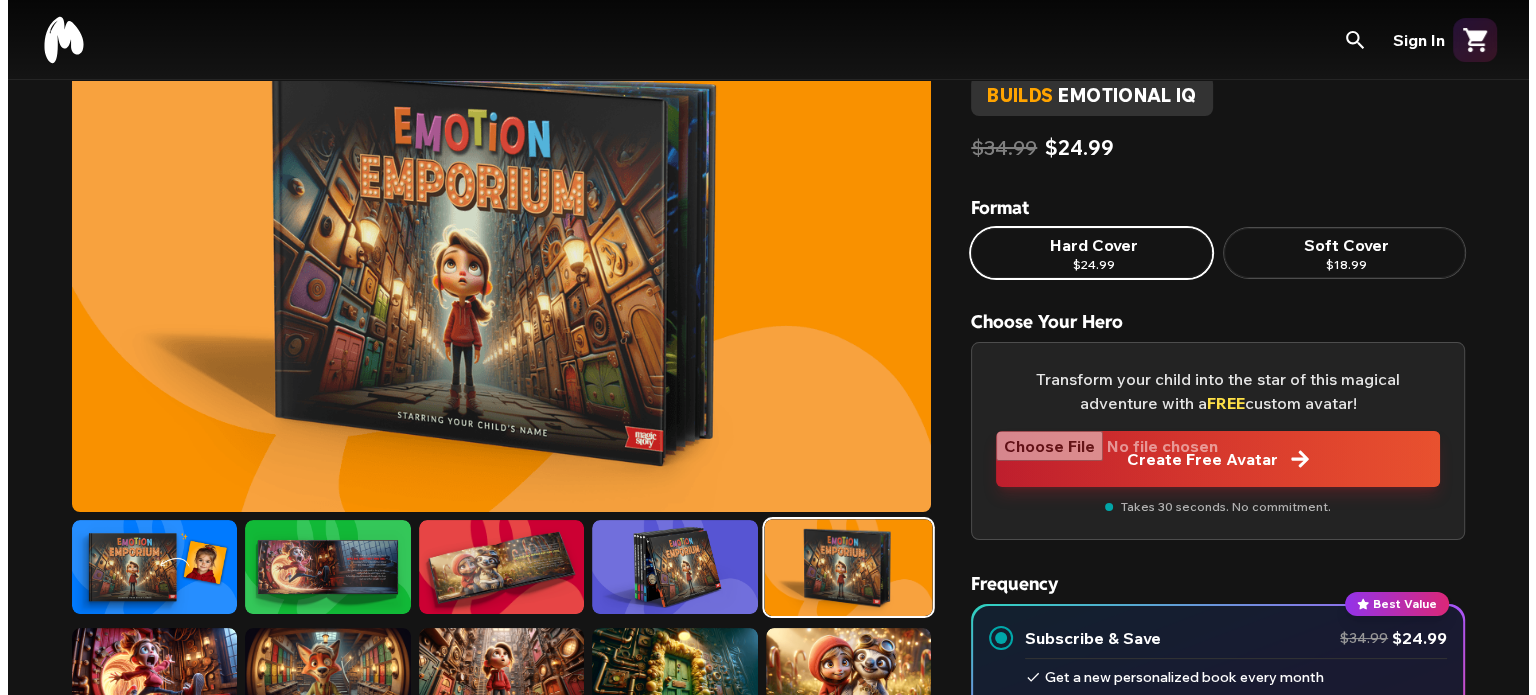 scroll, scrollTop: 0, scrollLeft: 0, axis: both 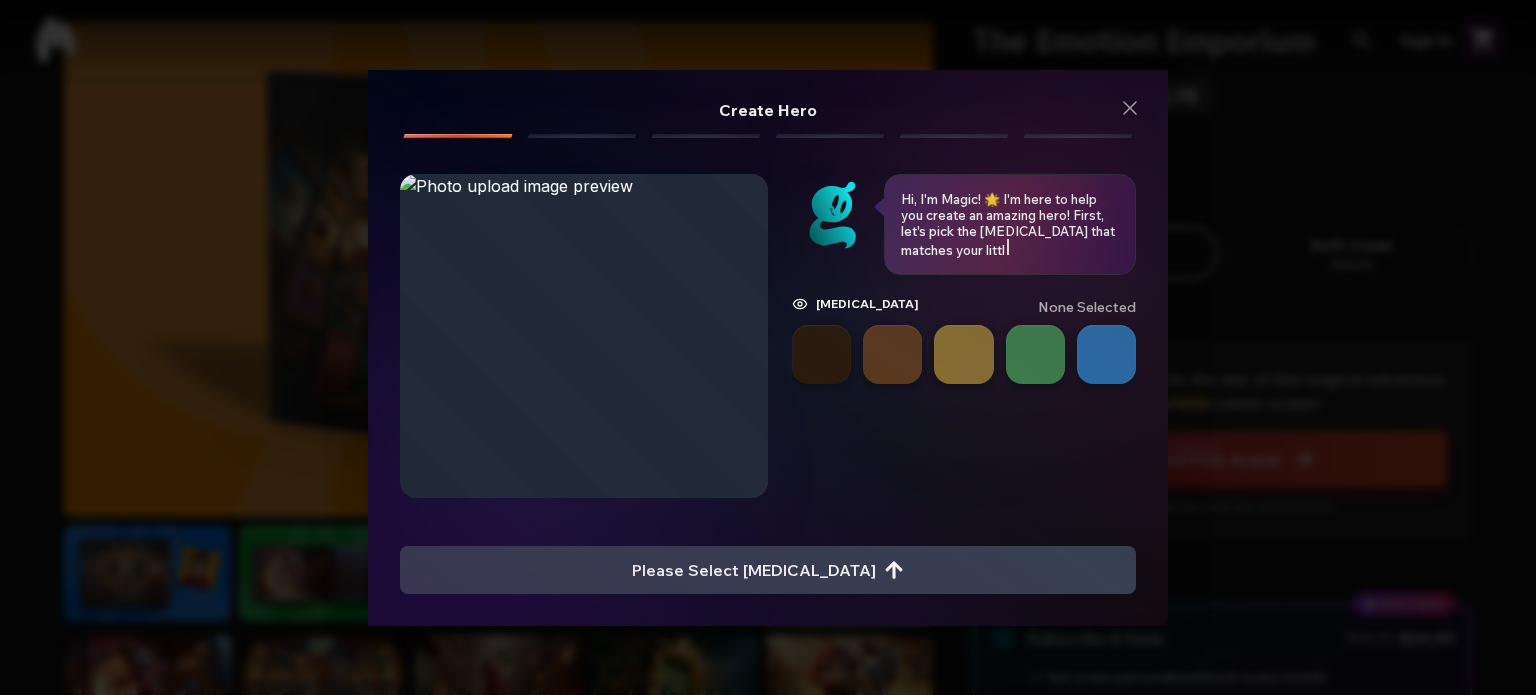 click at bounding box center [821, 354] 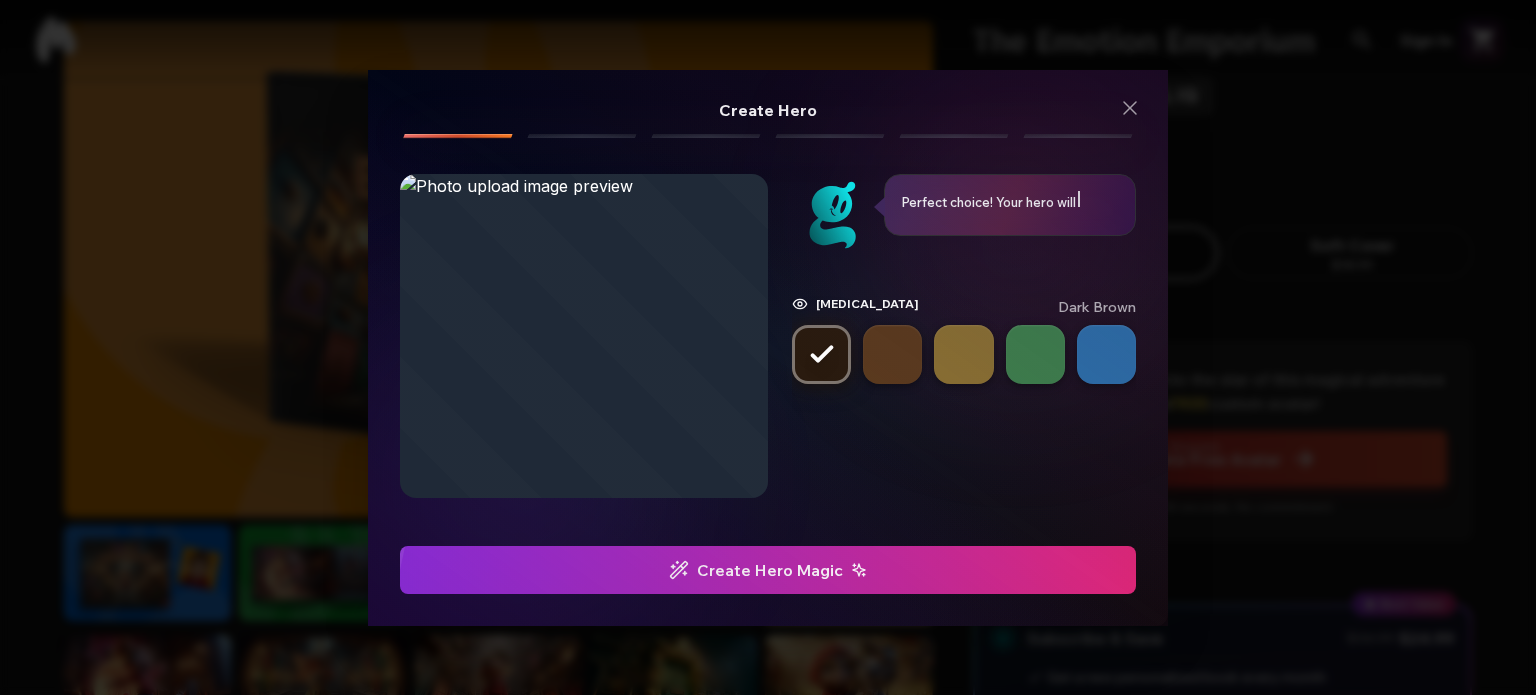 click on "Create Hero Magic" at bounding box center (768, 570) 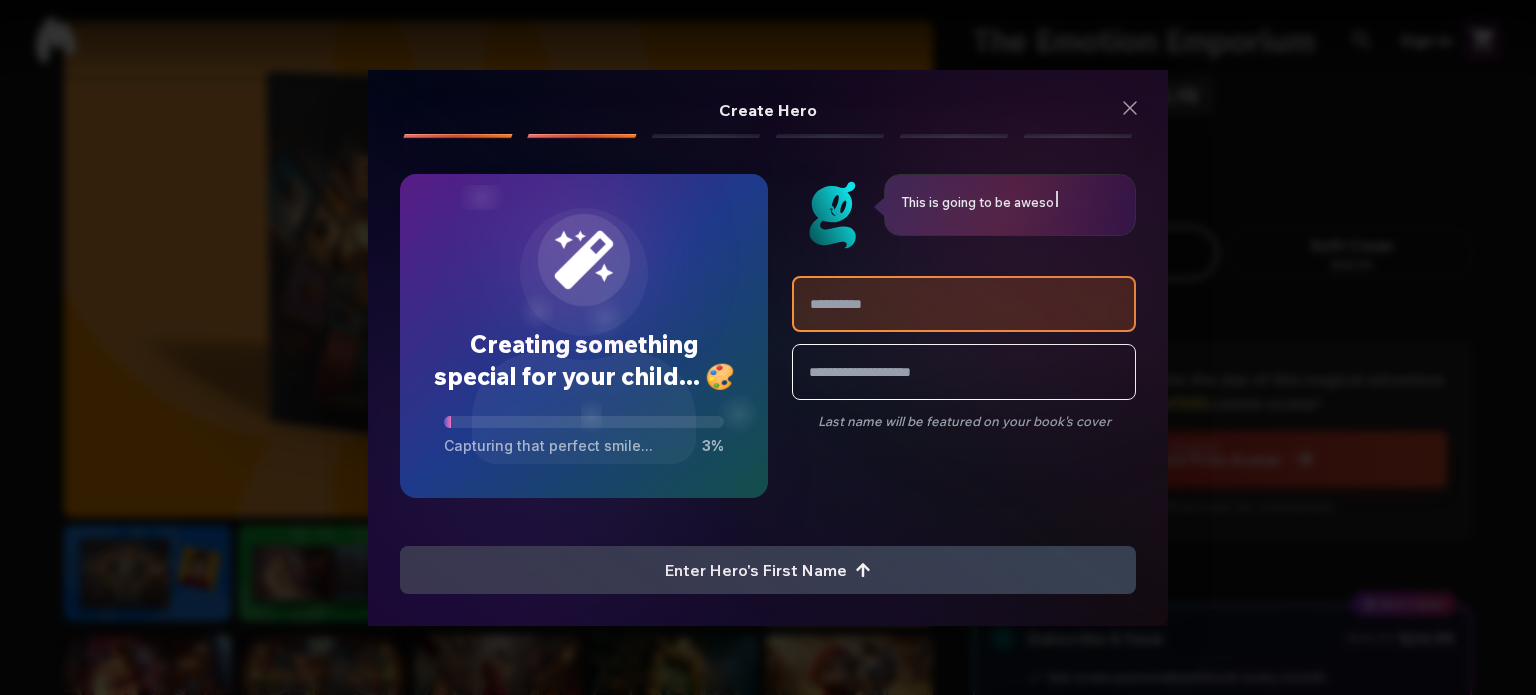 click at bounding box center (964, 304) 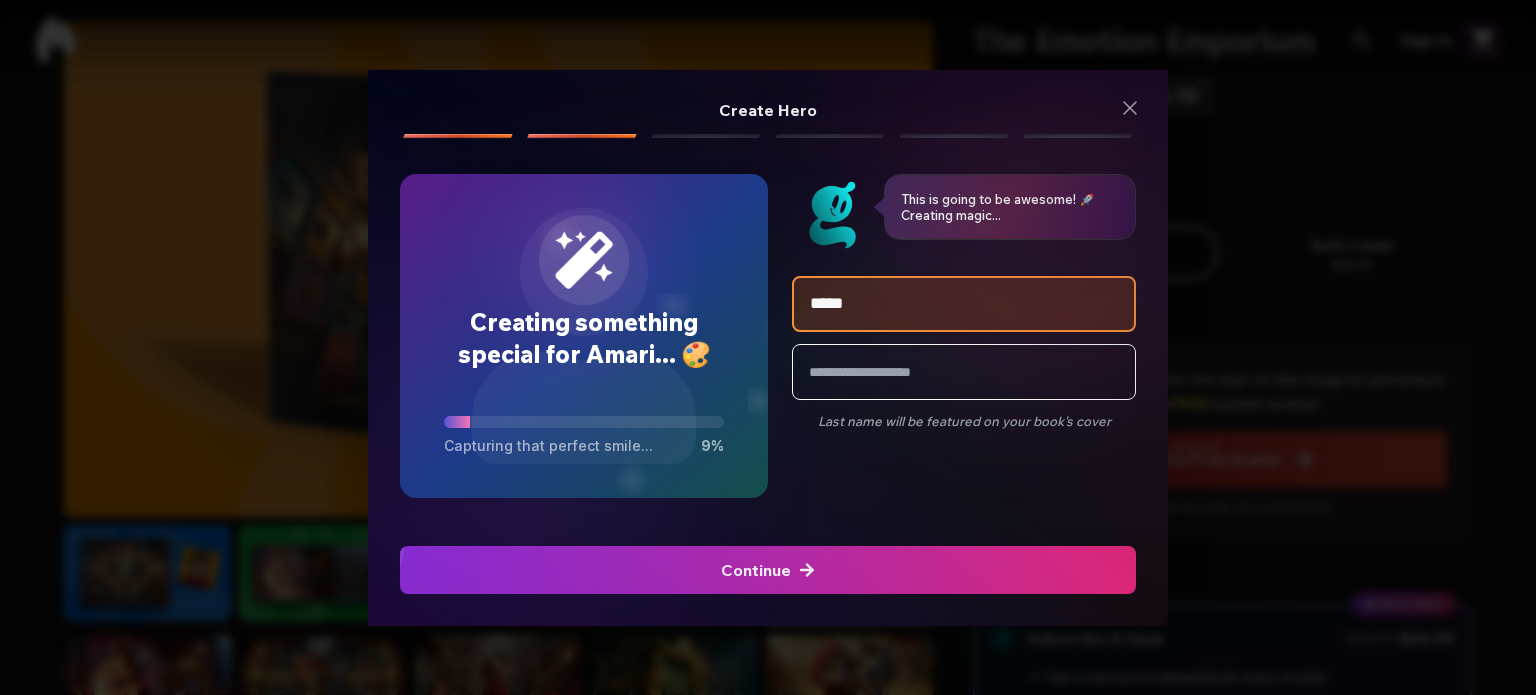type on "*****" 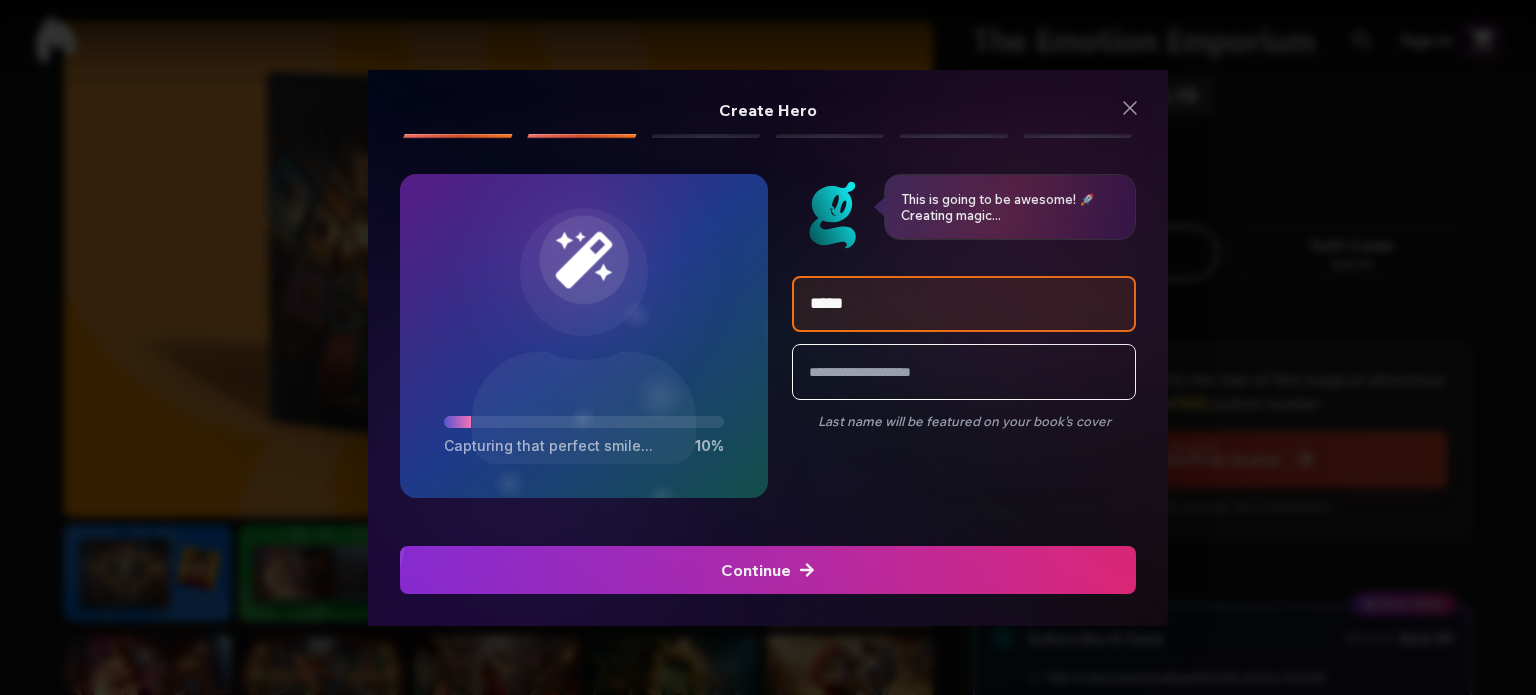 click at bounding box center [768, 570] 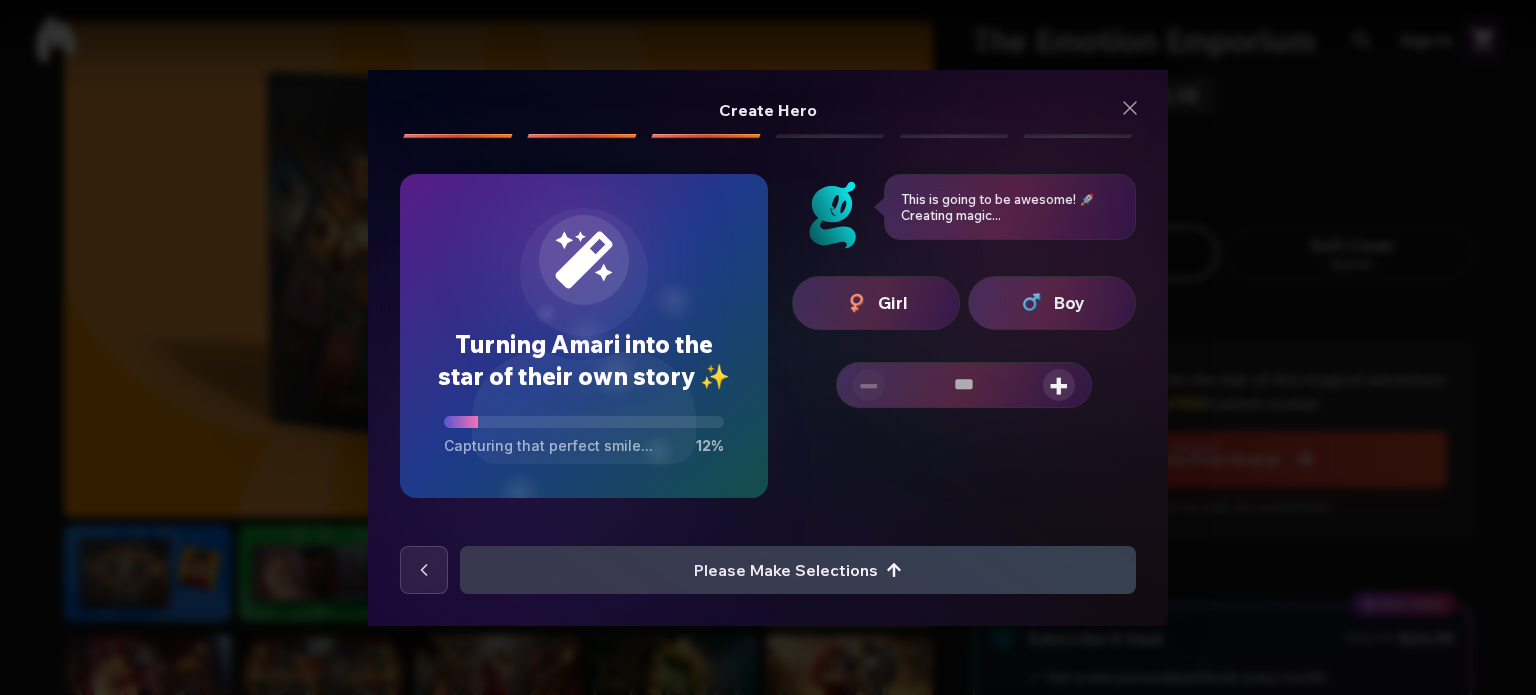 click on "Girl" at bounding box center [893, 303] 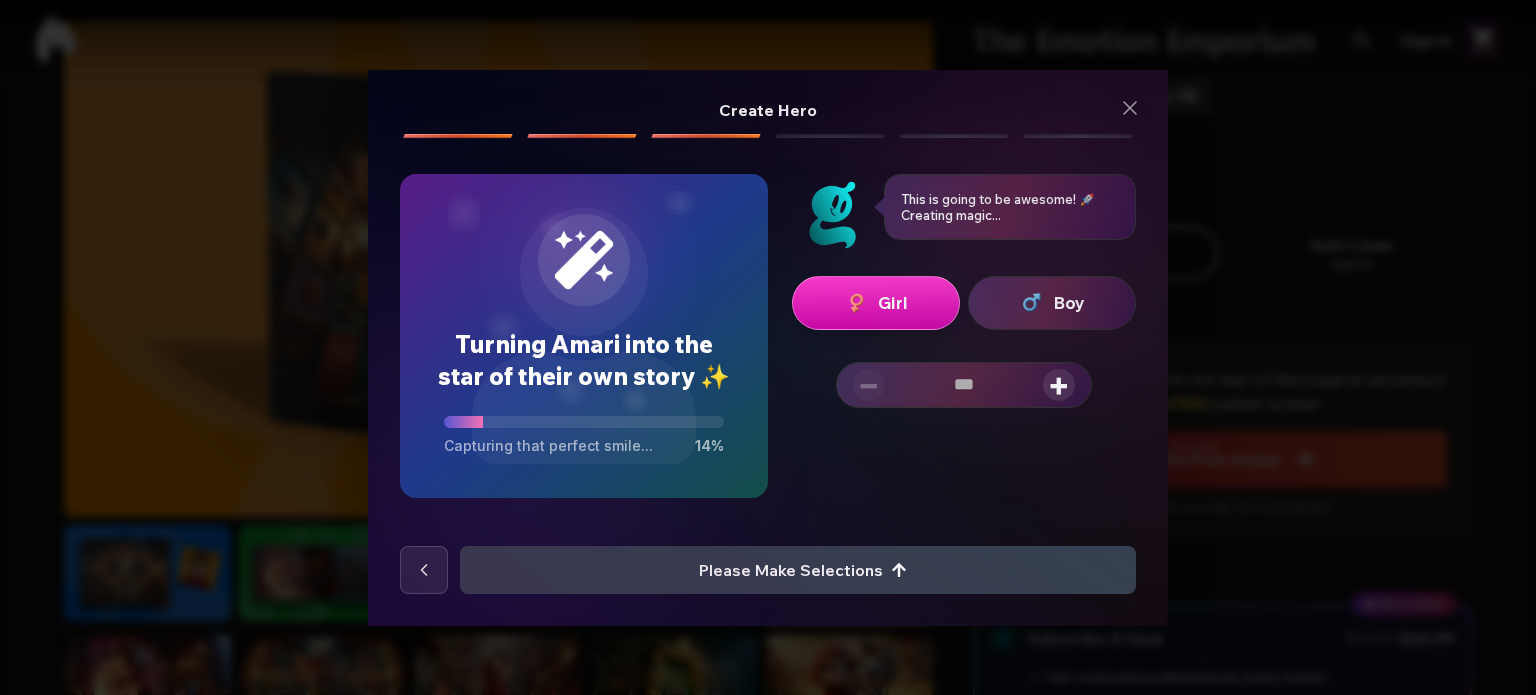 click at bounding box center (964, 385) 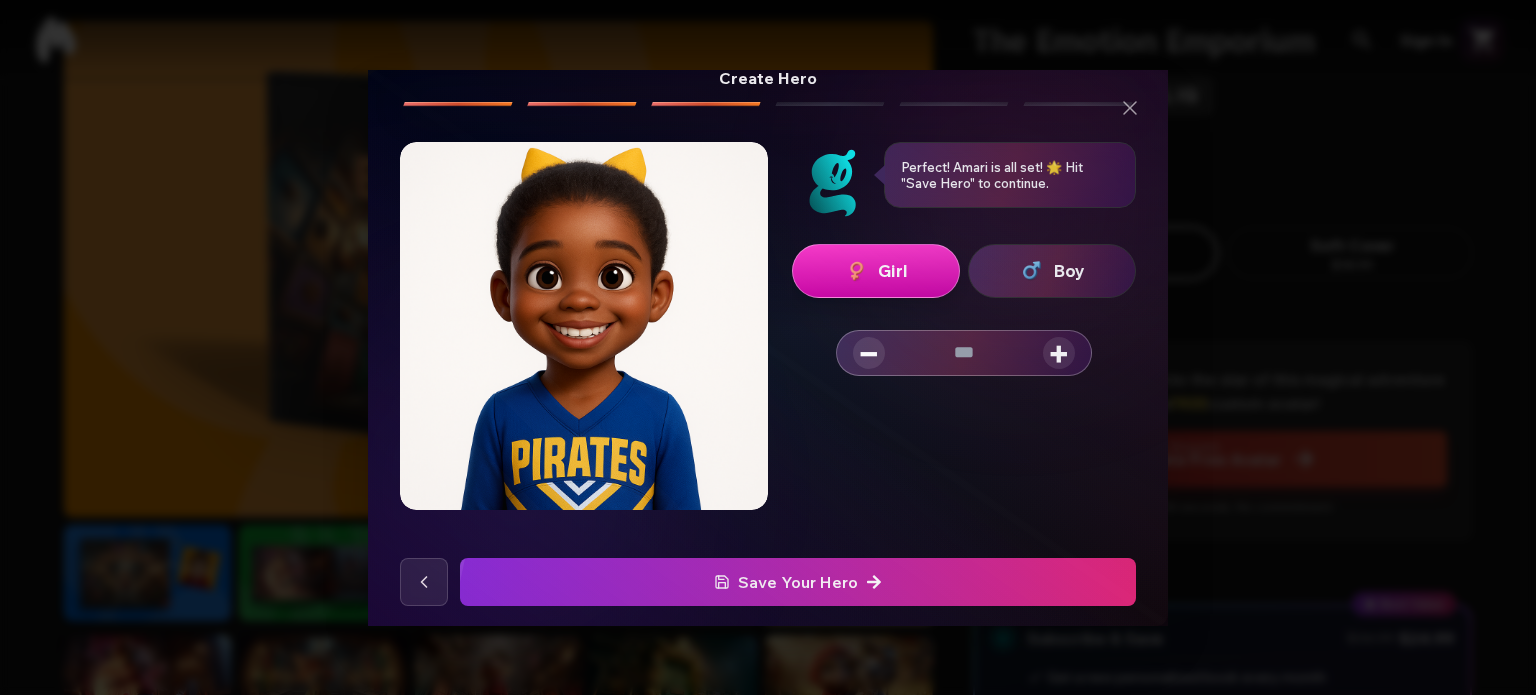 scroll, scrollTop: 36, scrollLeft: 0, axis: vertical 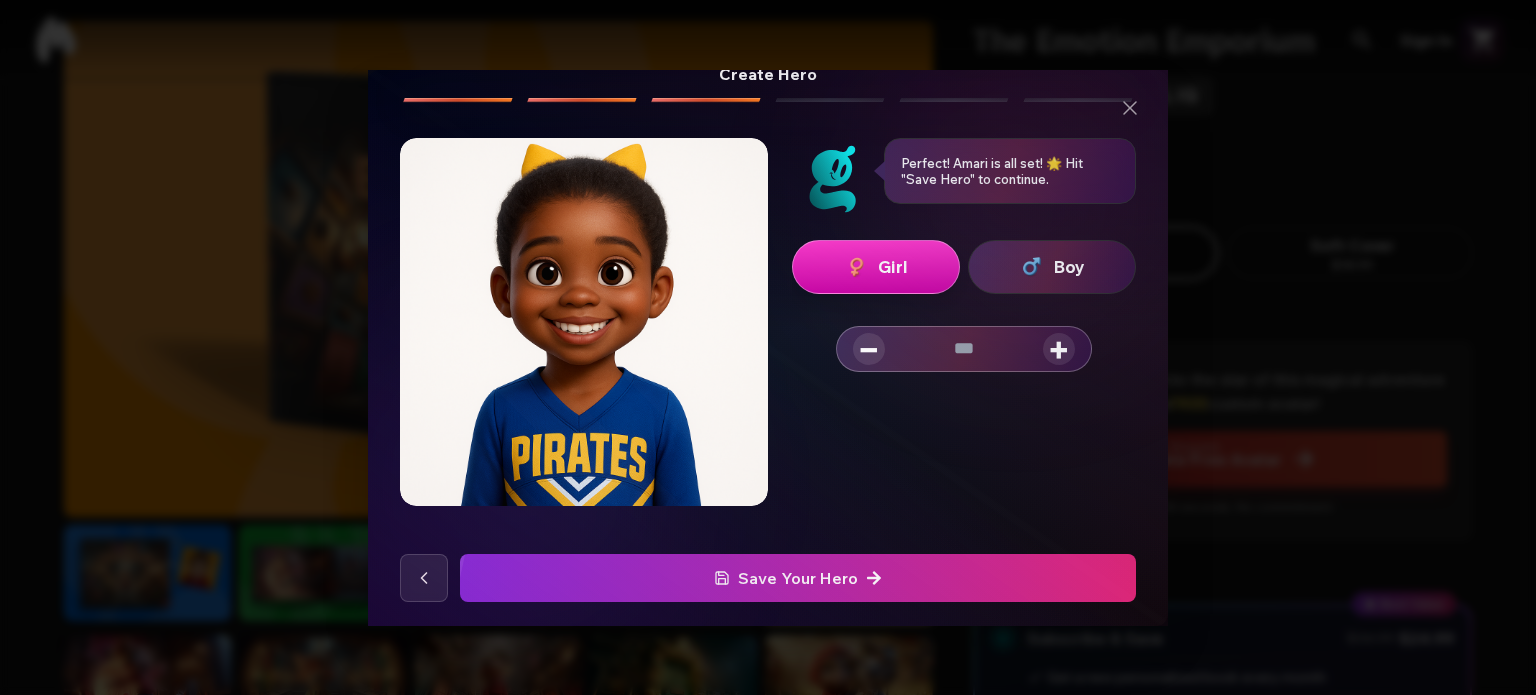 type on "*" 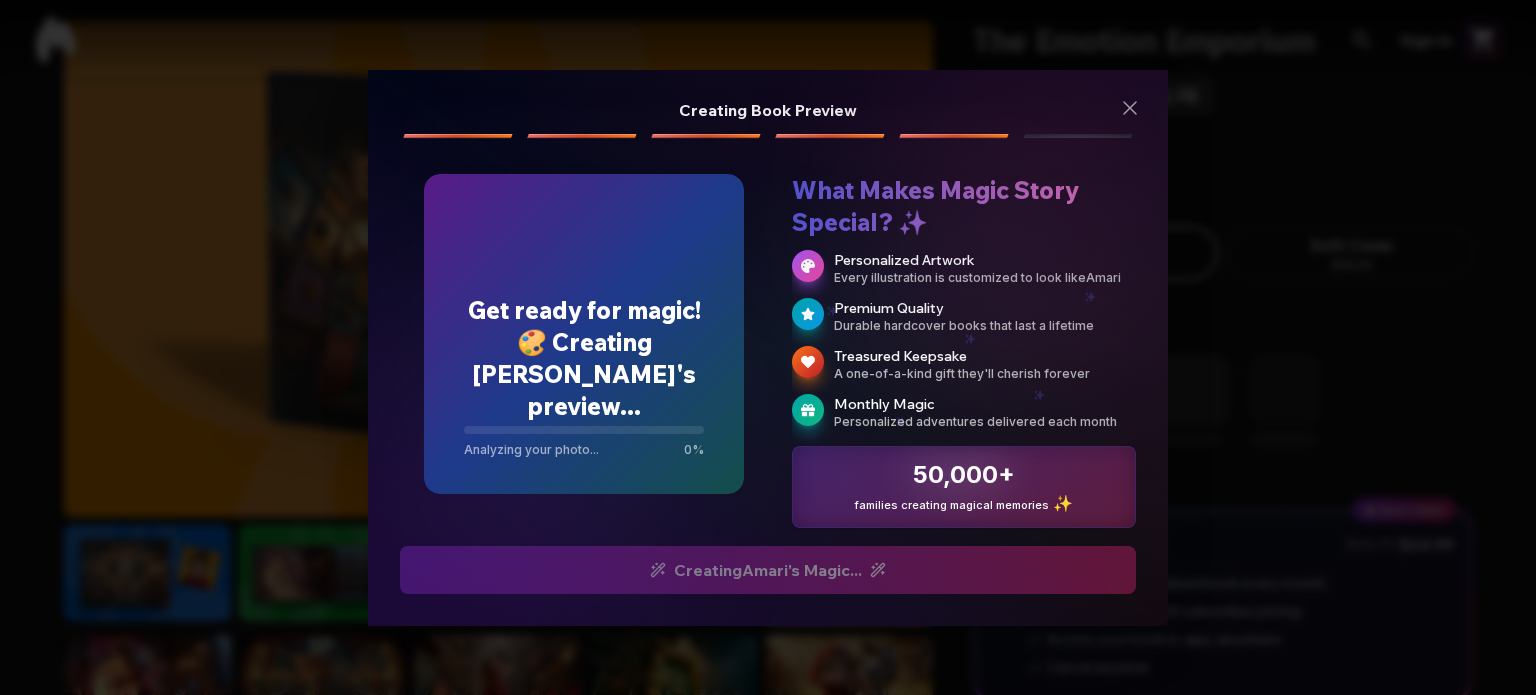 scroll, scrollTop: 0, scrollLeft: 0, axis: both 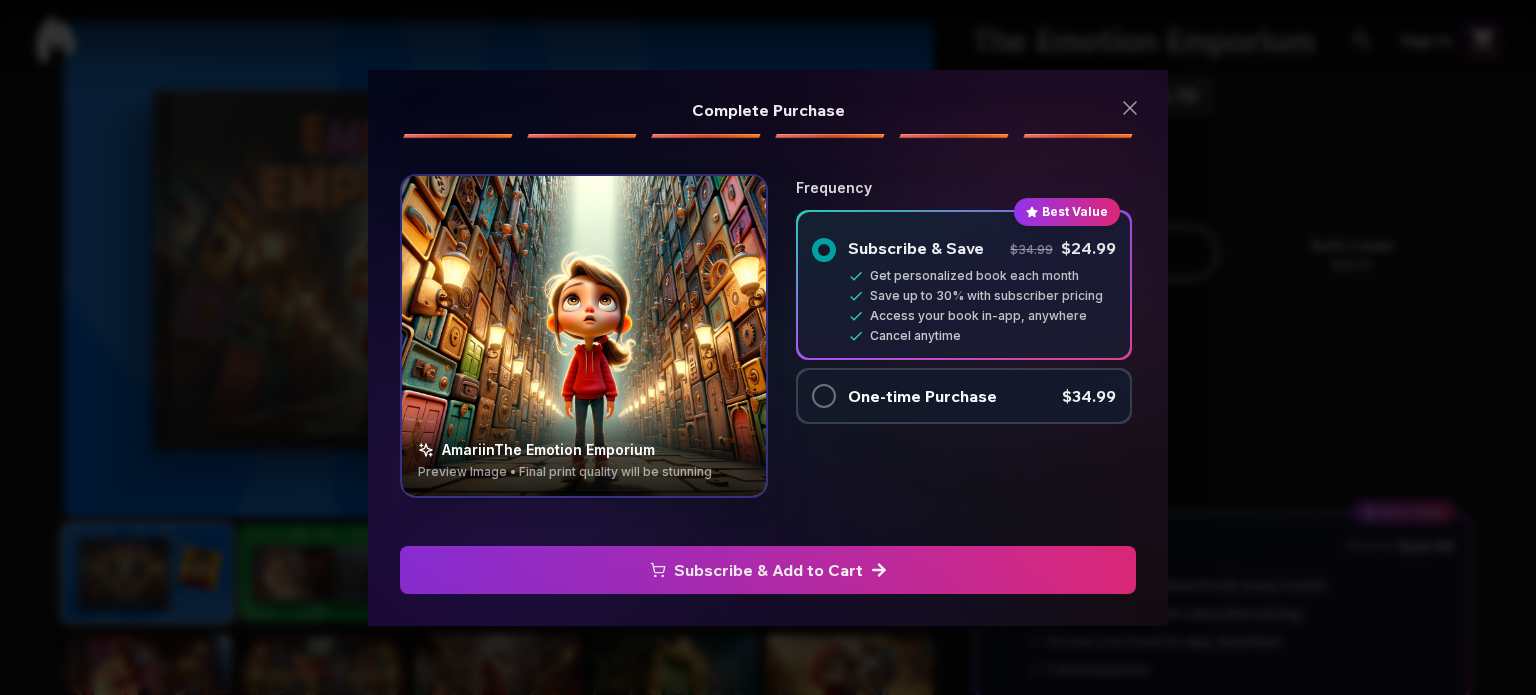 click on "One-time Purchase" at bounding box center (922, 396) 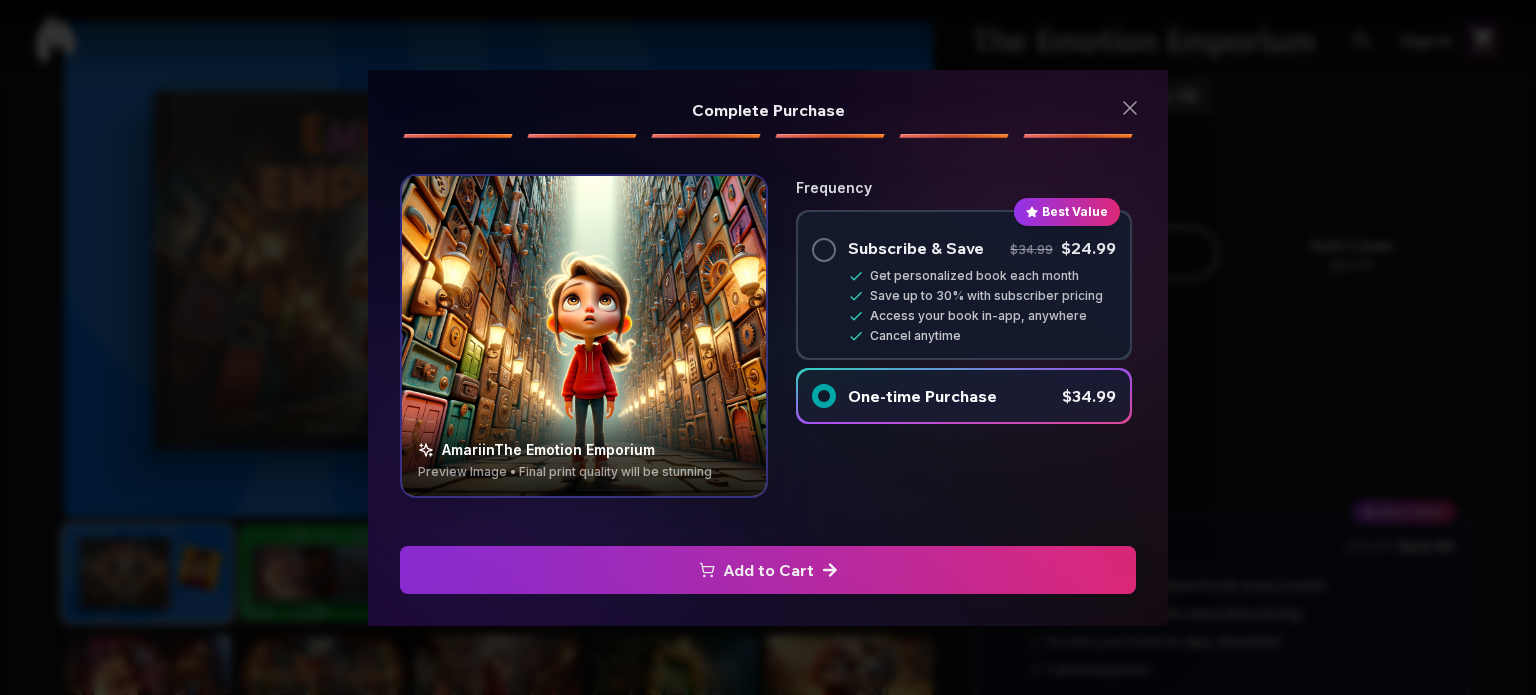click at bounding box center (768, 570) 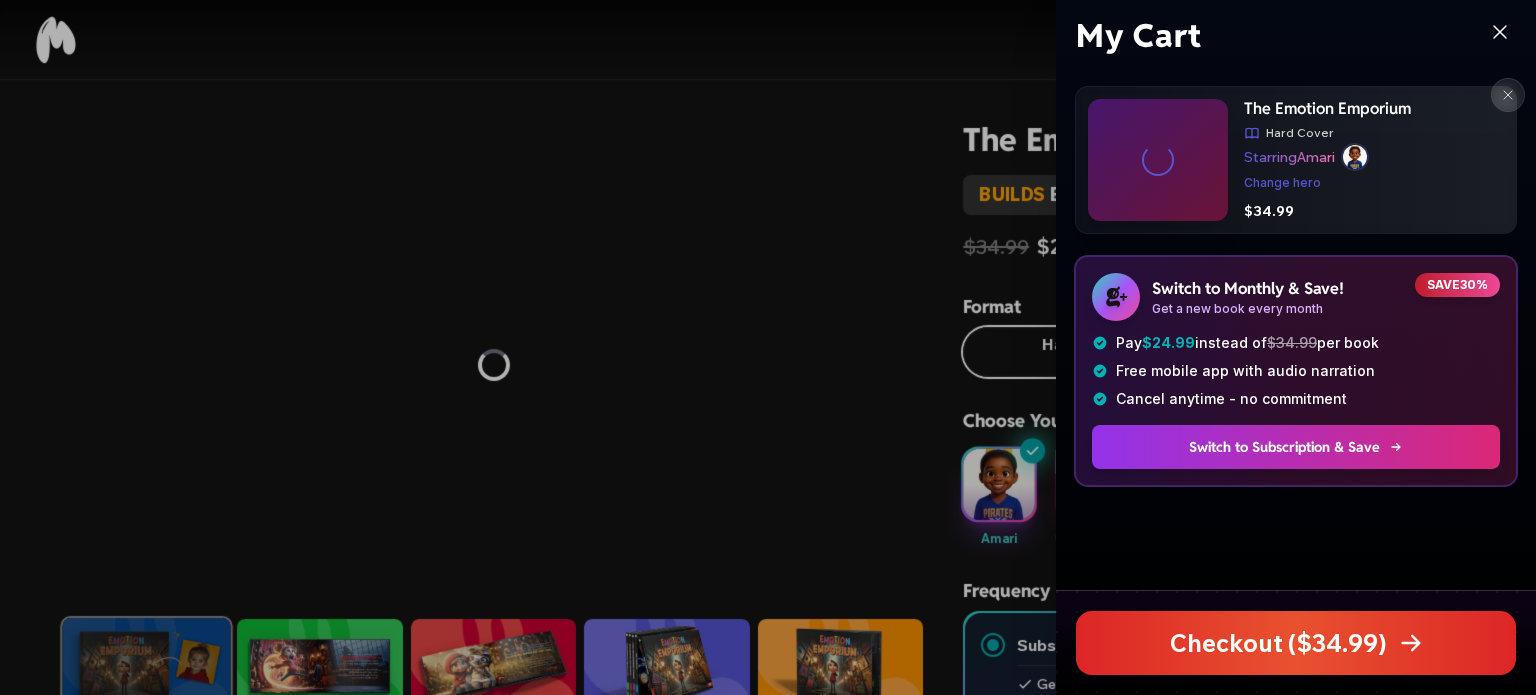 scroll, scrollTop: 99, scrollLeft: 0, axis: vertical 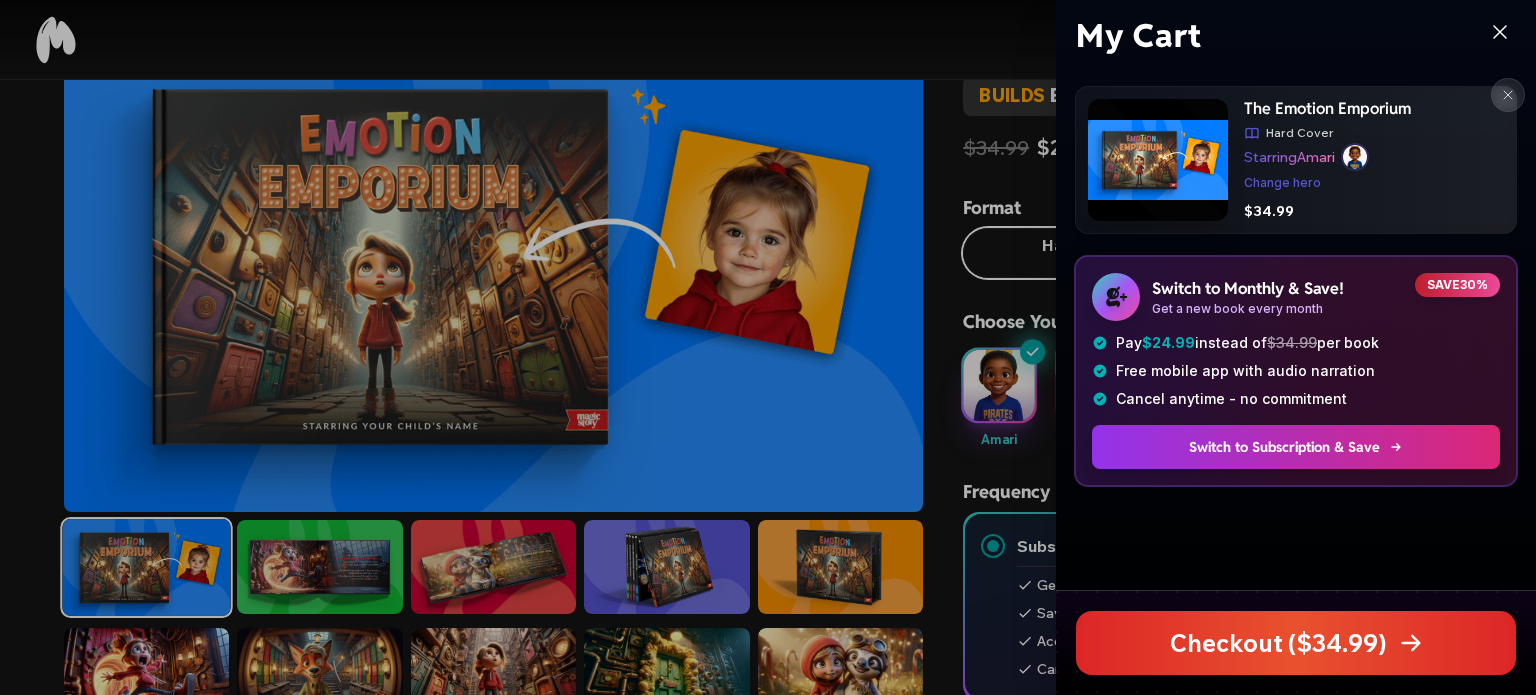 click on "Checkout ($ 34.99 )" at bounding box center (1296, 643) 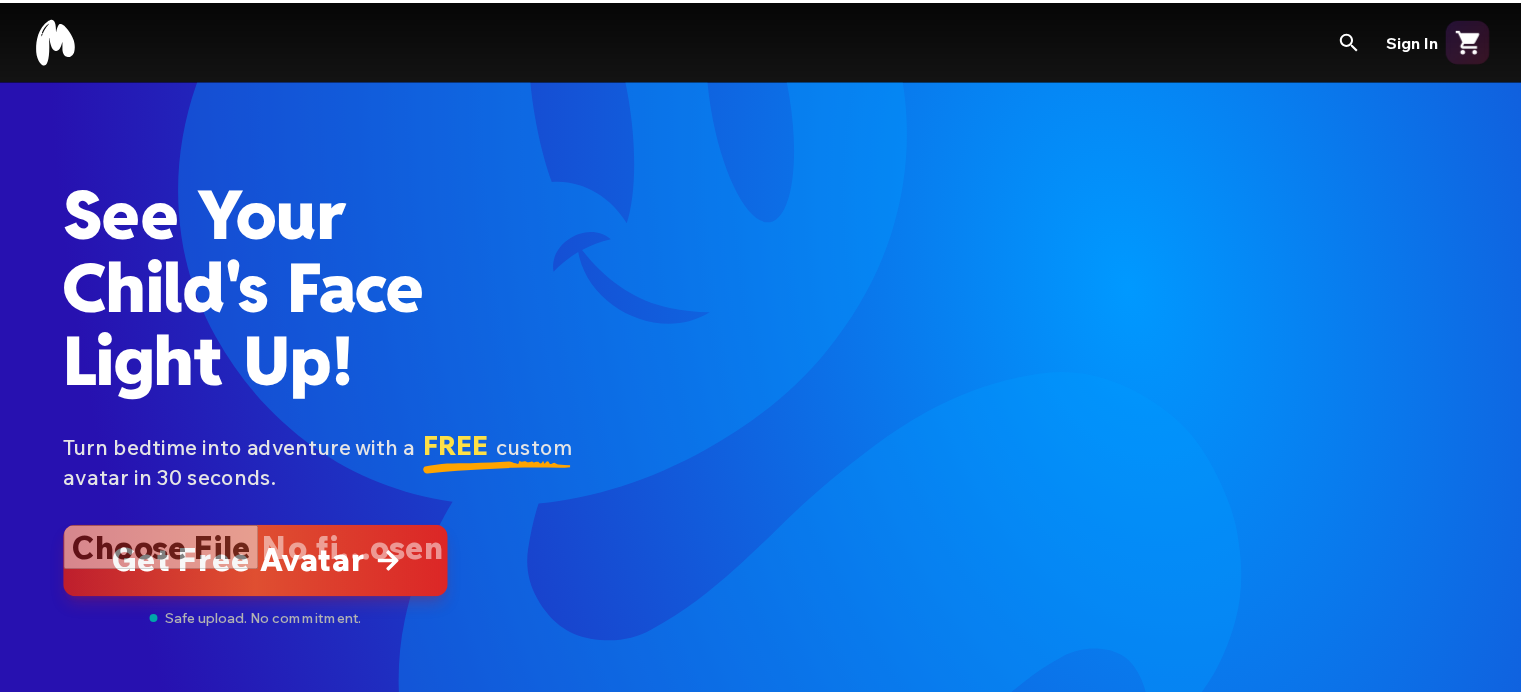 scroll, scrollTop: 0, scrollLeft: 0, axis: both 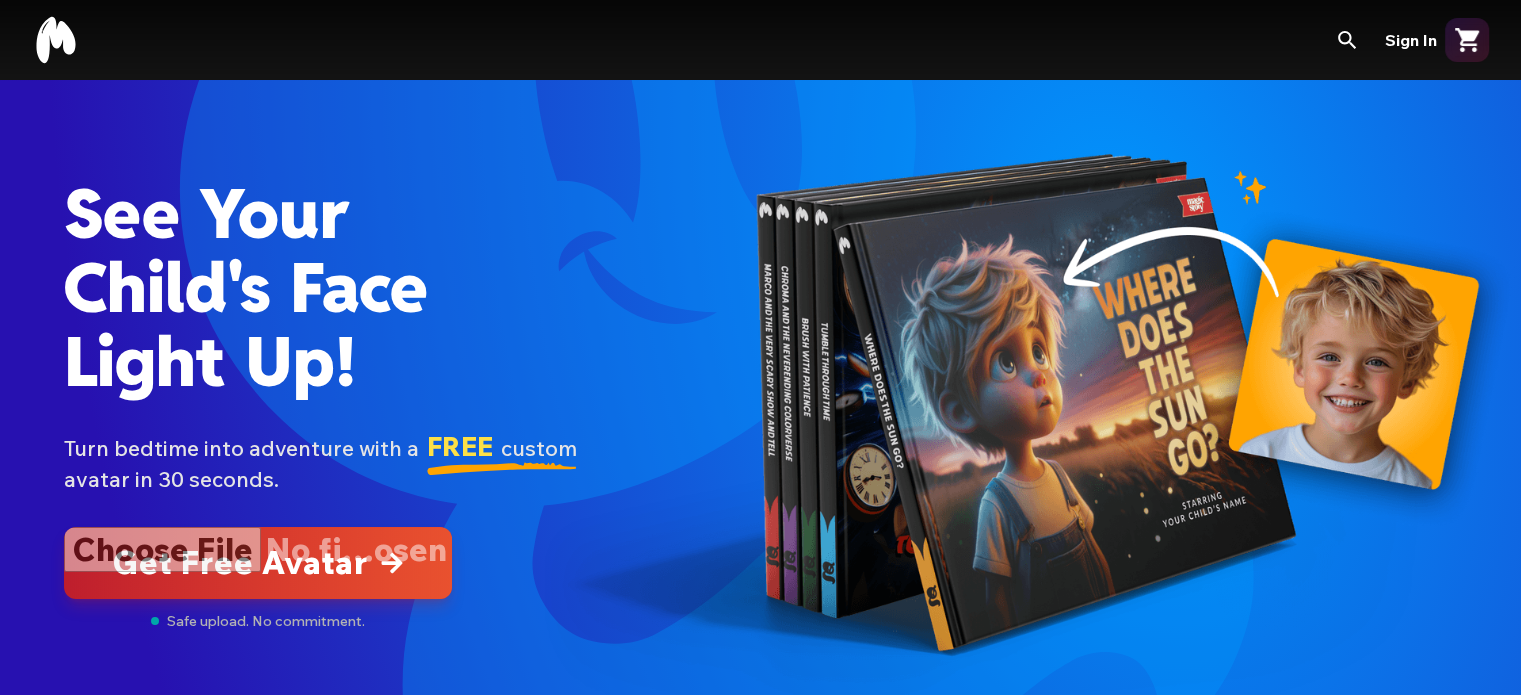 click at bounding box center (258, 563) 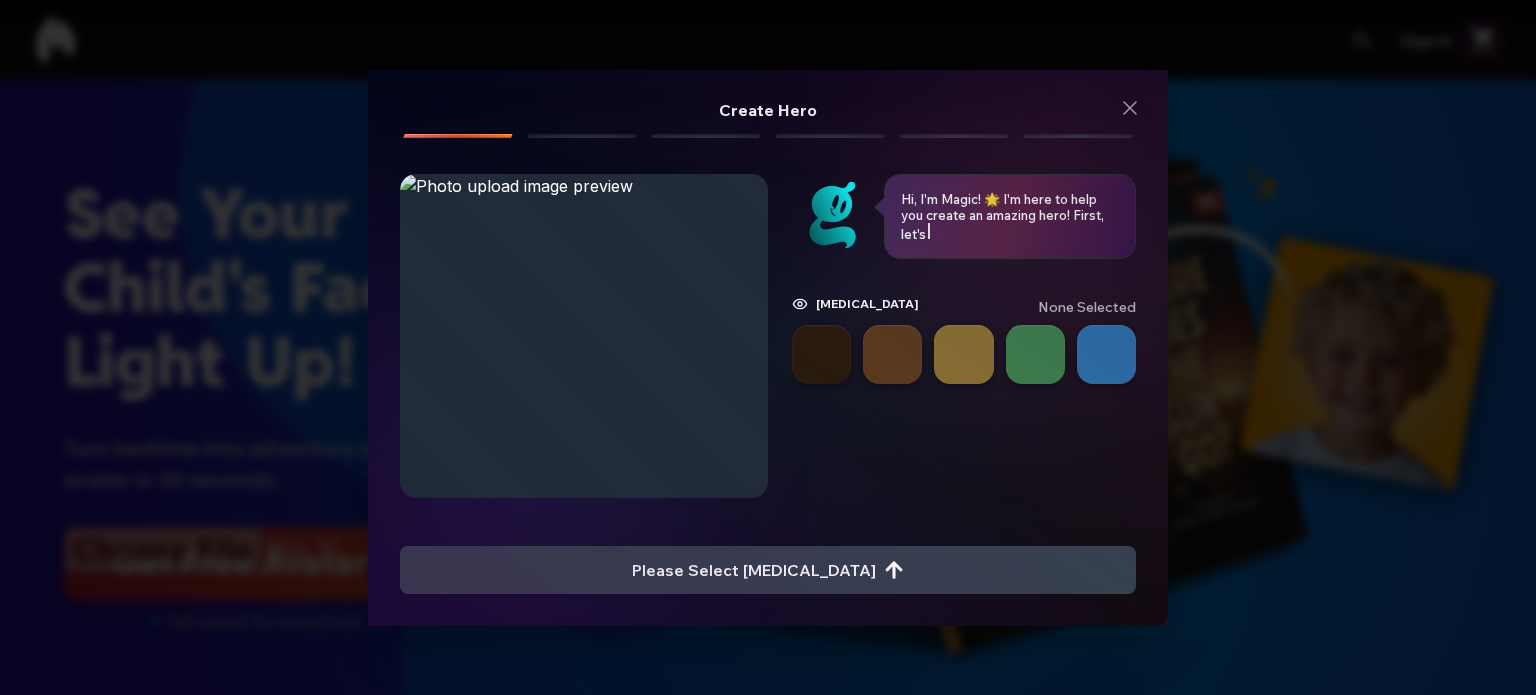 click at bounding box center [821, 354] 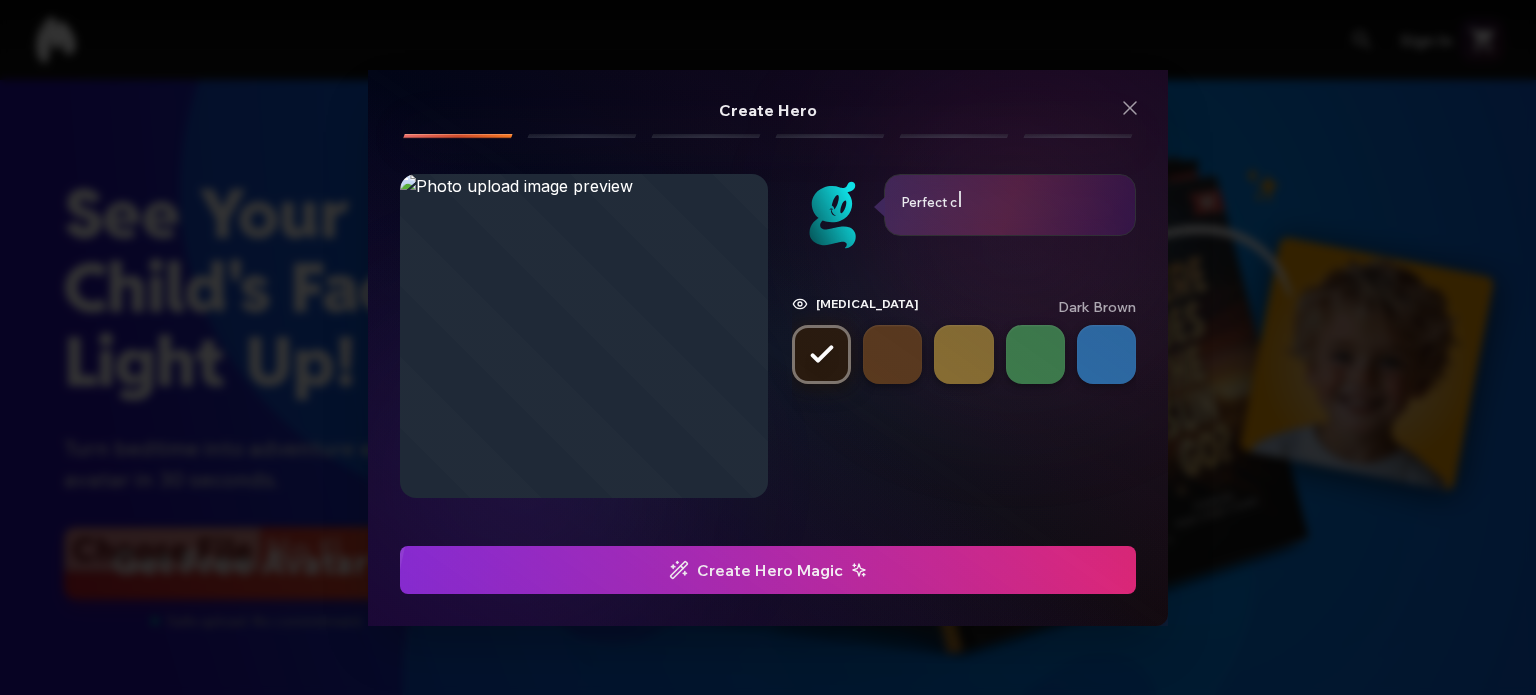 click on "Create Hero Magic" at bounding box center [768, 570] 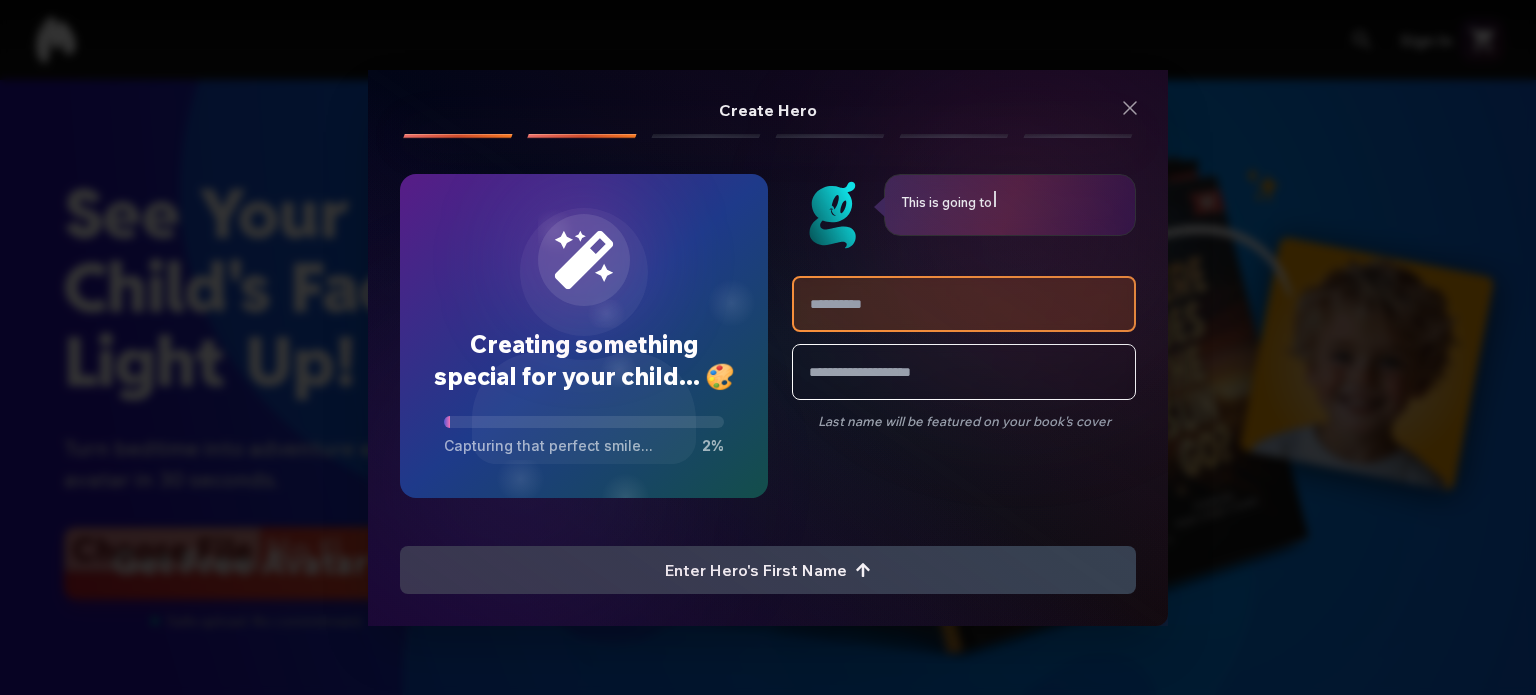 click at bounding box center [964, 304] 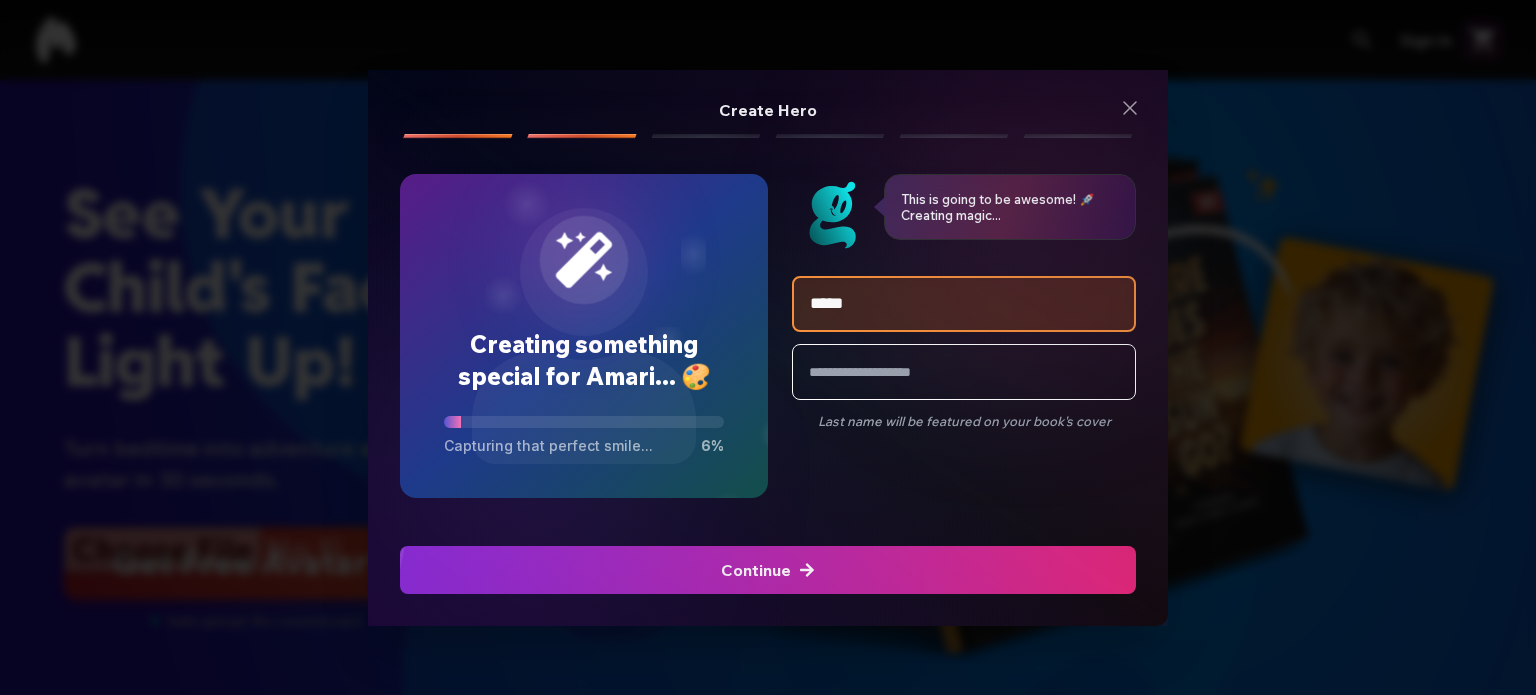type on "*****" 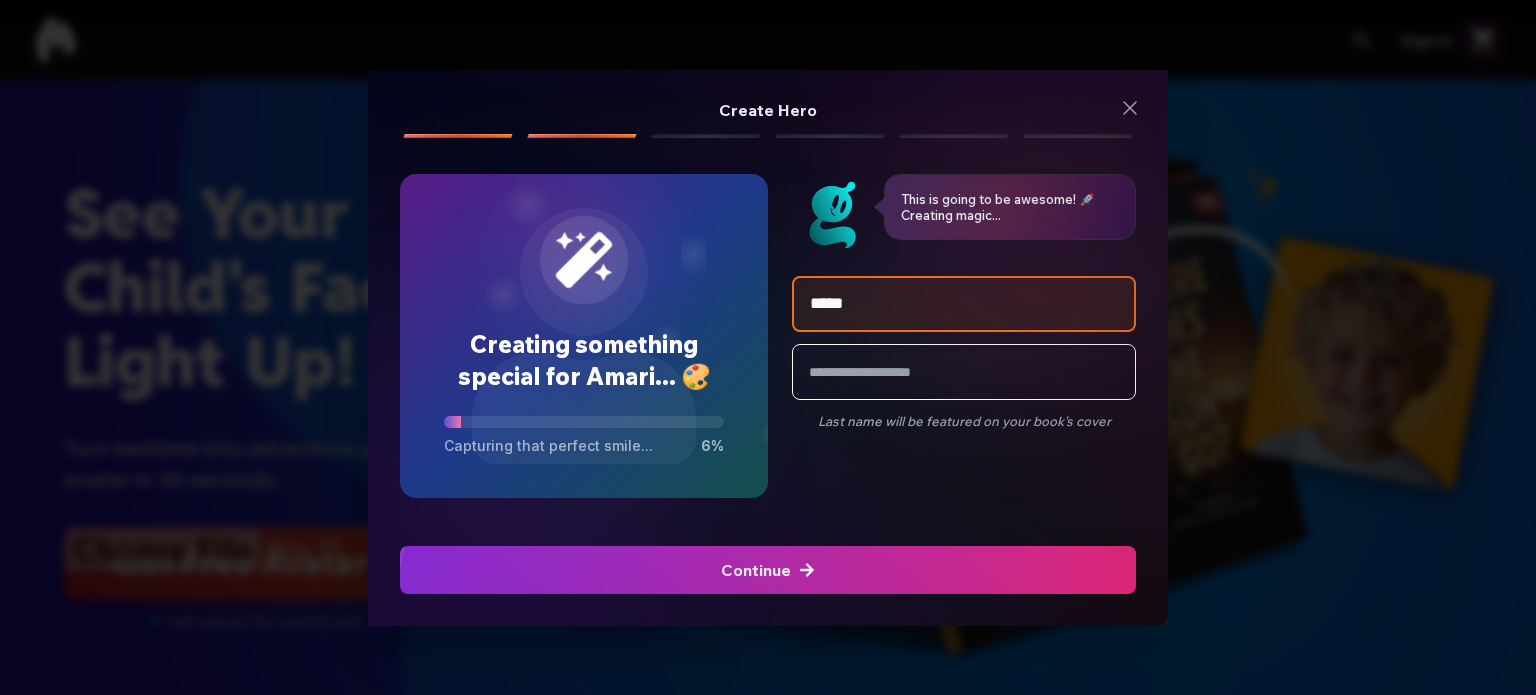 click 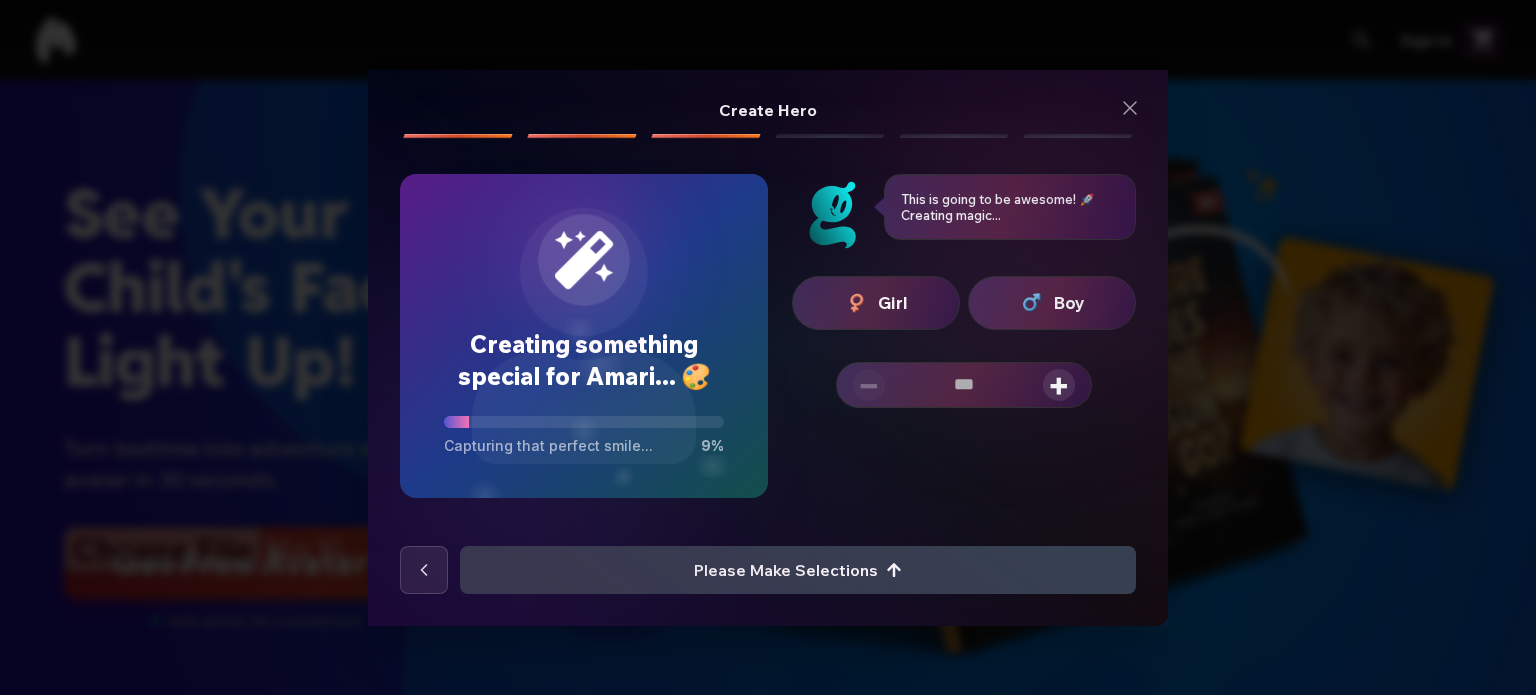 click on "Girl" at bounding box center [893, 303] 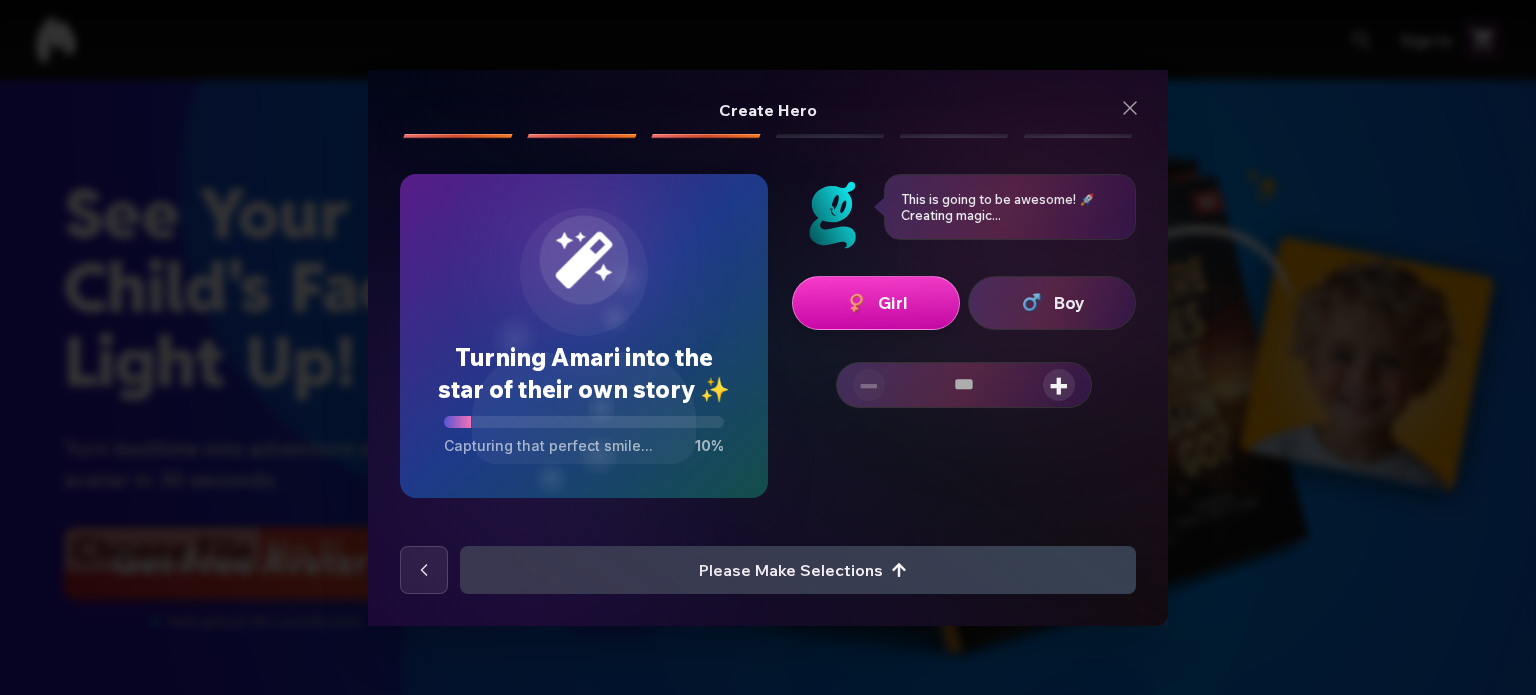 click at bounding box center (964, 385) 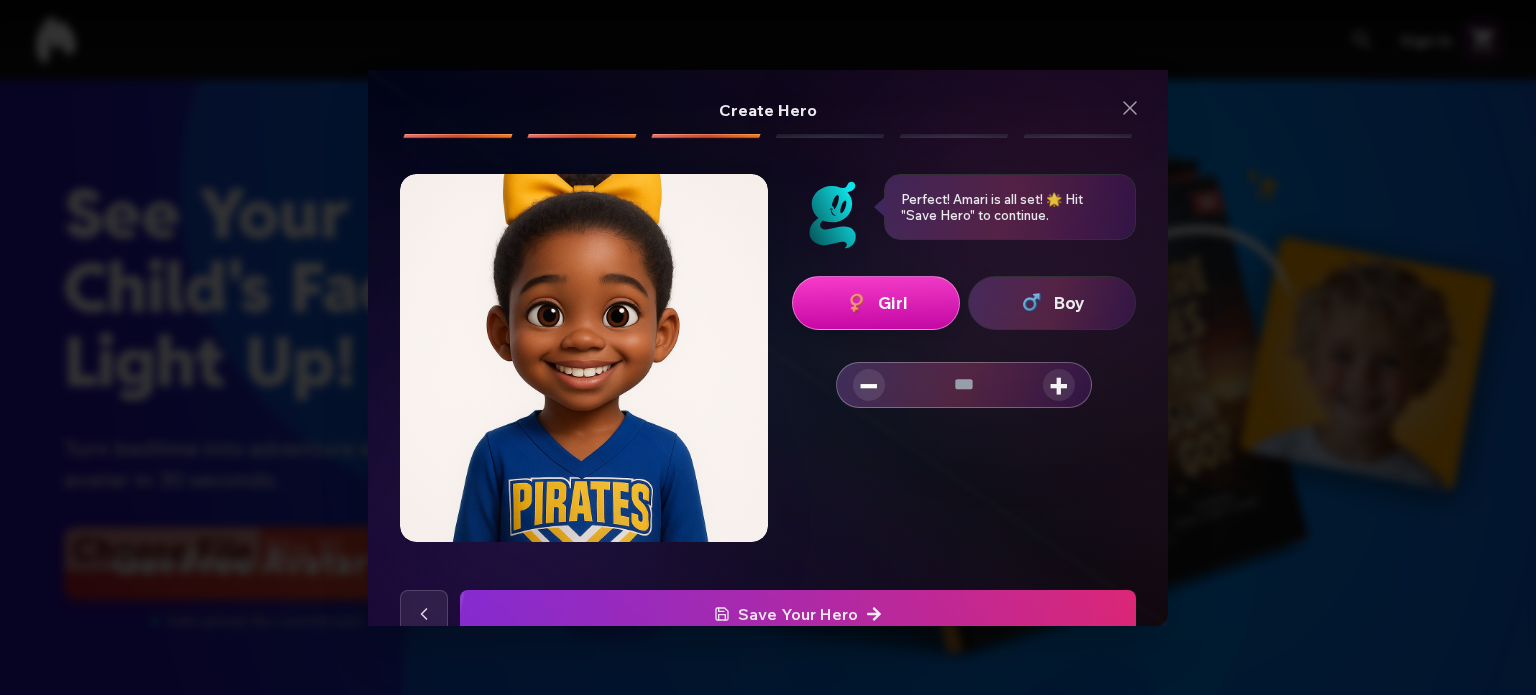 type on "*" 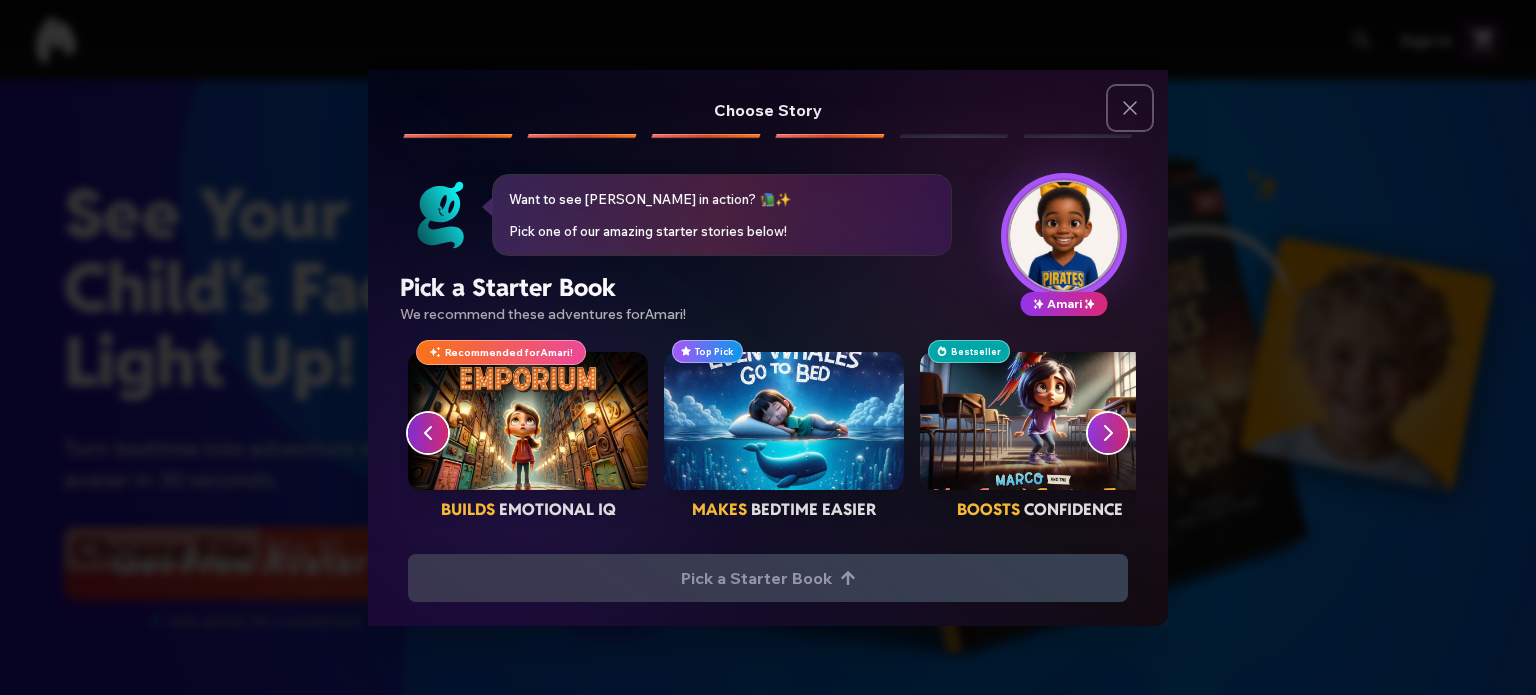 click 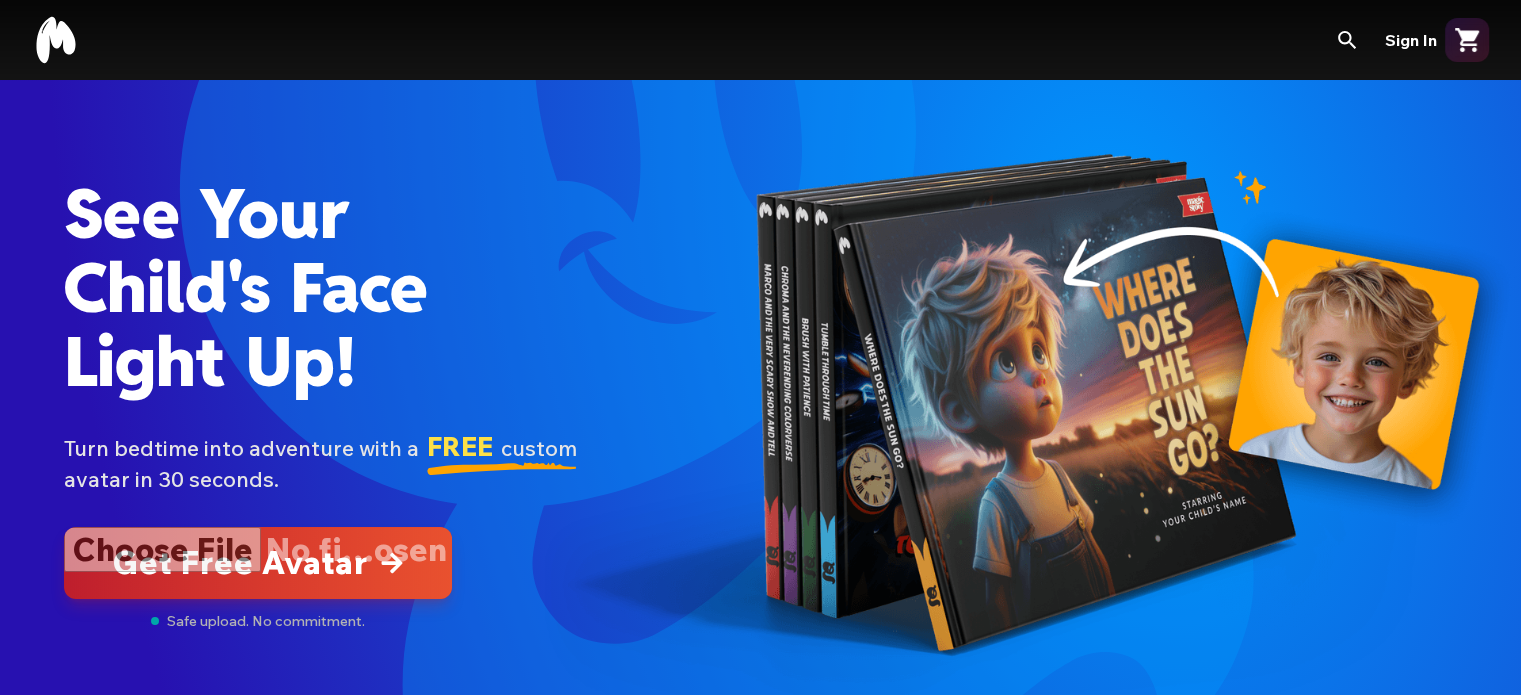 click on "Sign In" at bounding box center [1411, 40] 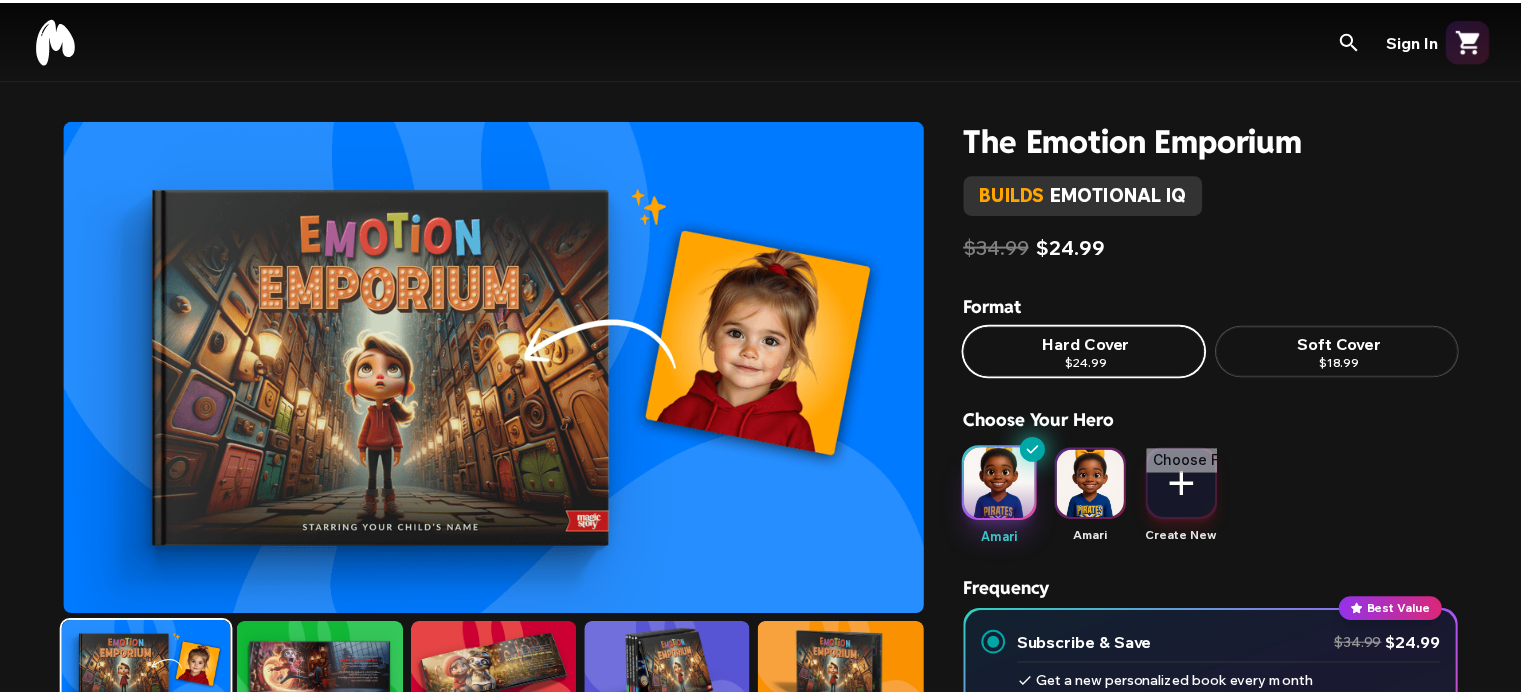 scroll, scrollTop: 0, scrollLeft: 0, axis: both 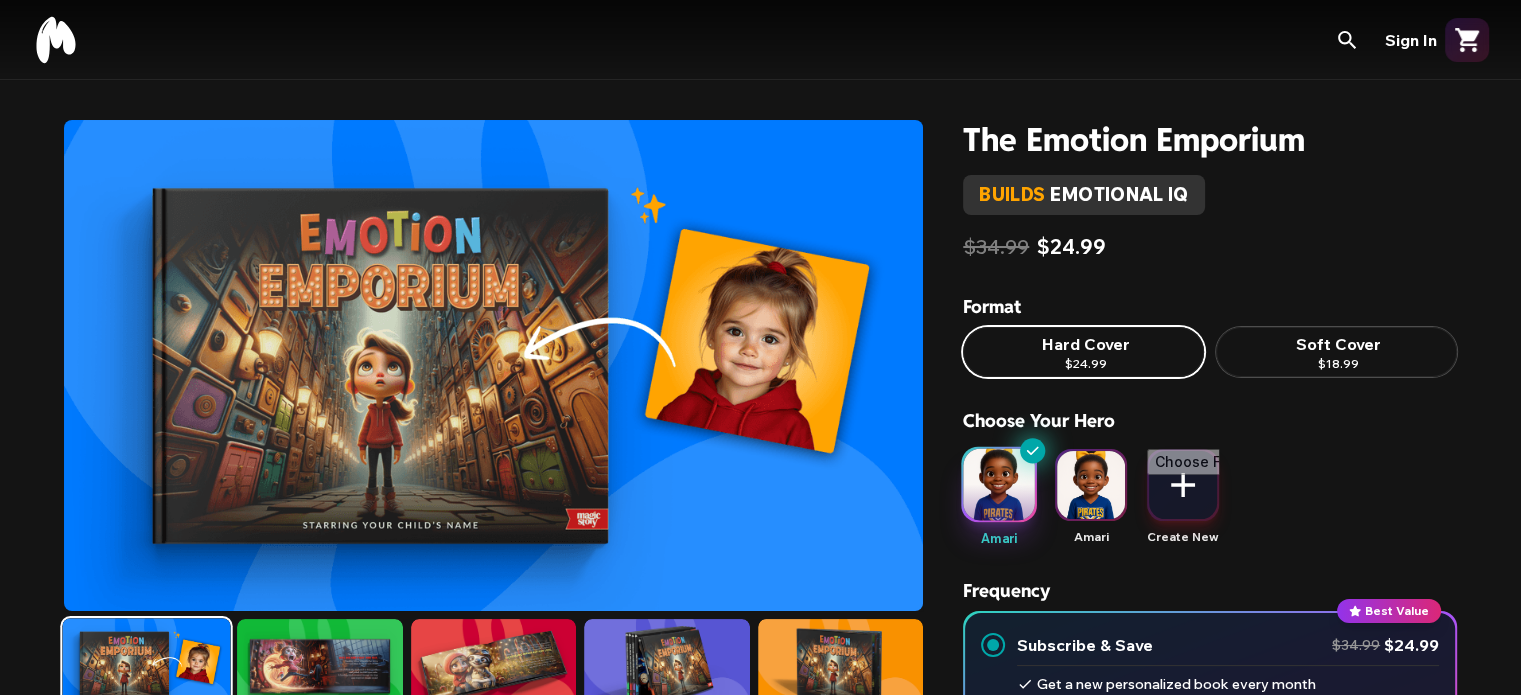 click at bounding box center (1091, 485) 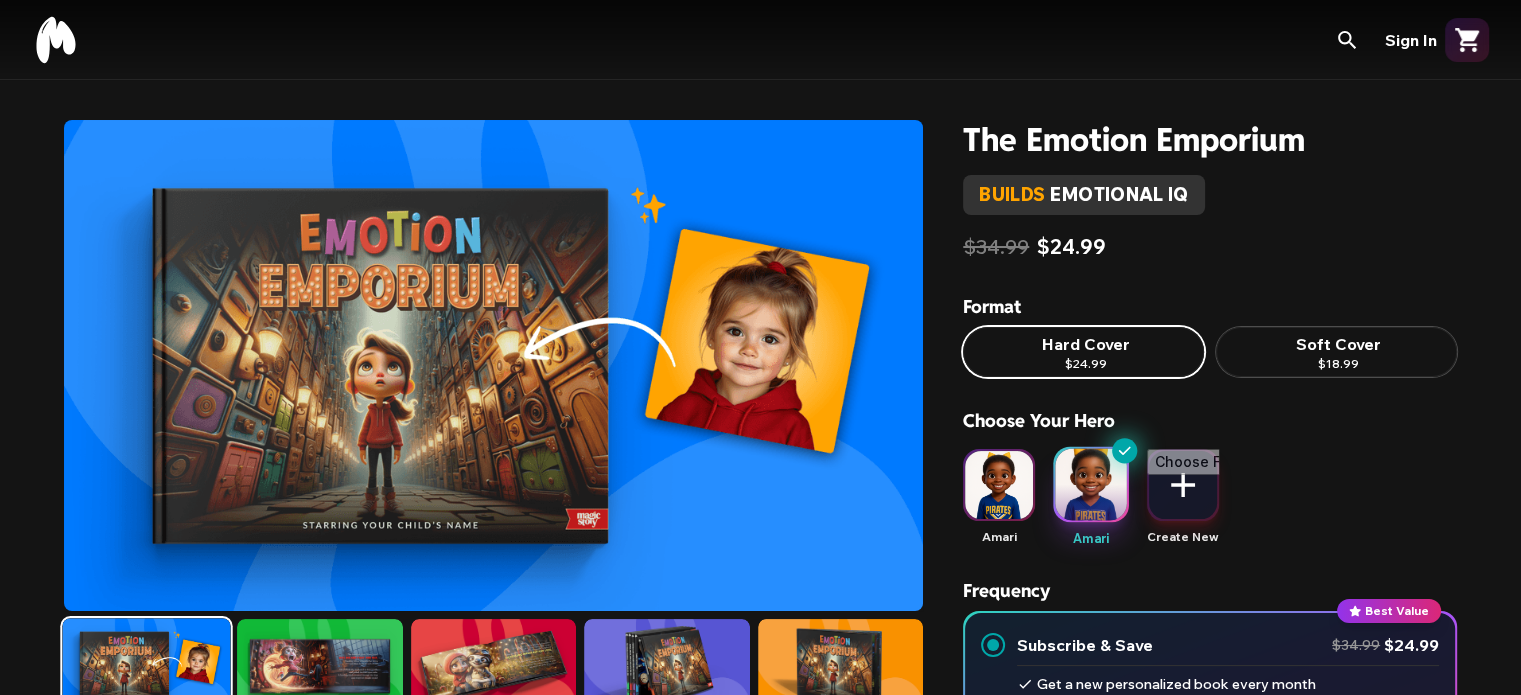 click at bounding box center [999, 485] 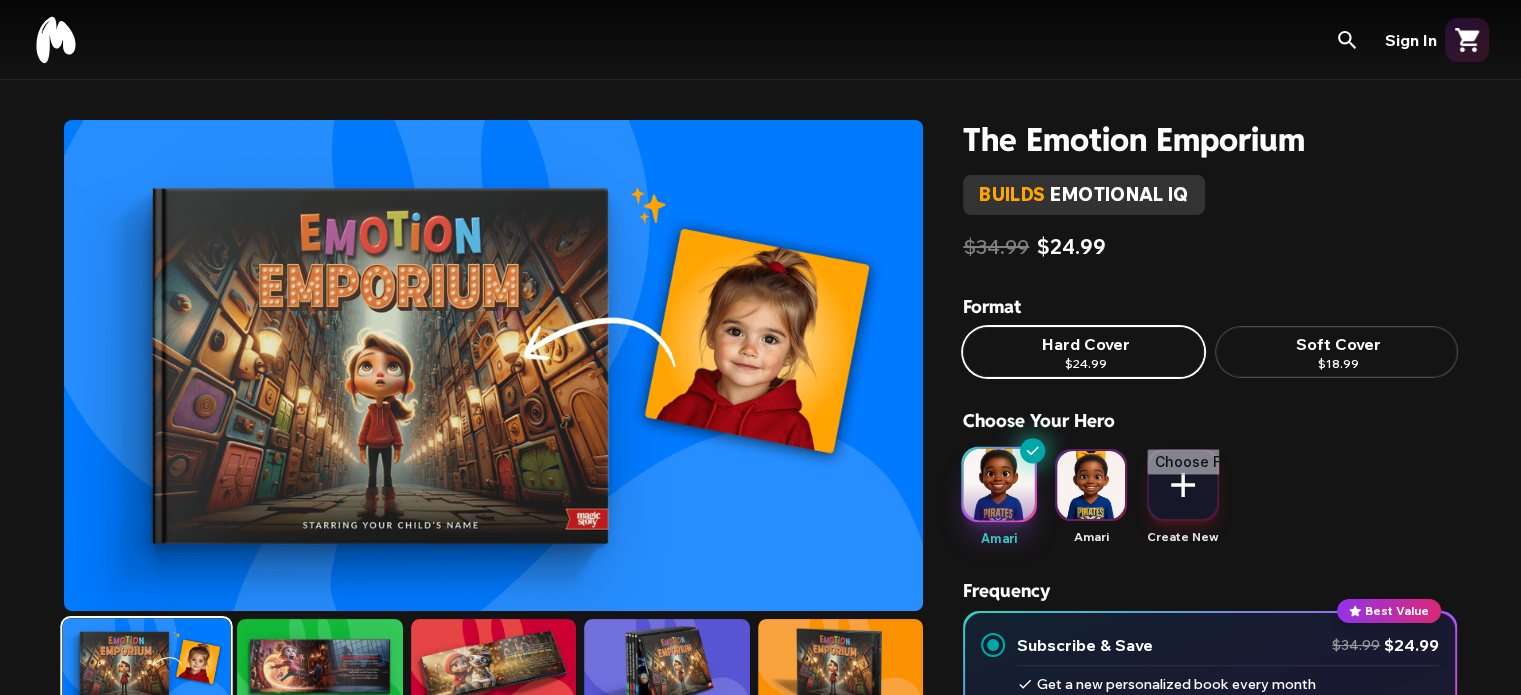 click at bounding box center (1091, 485) 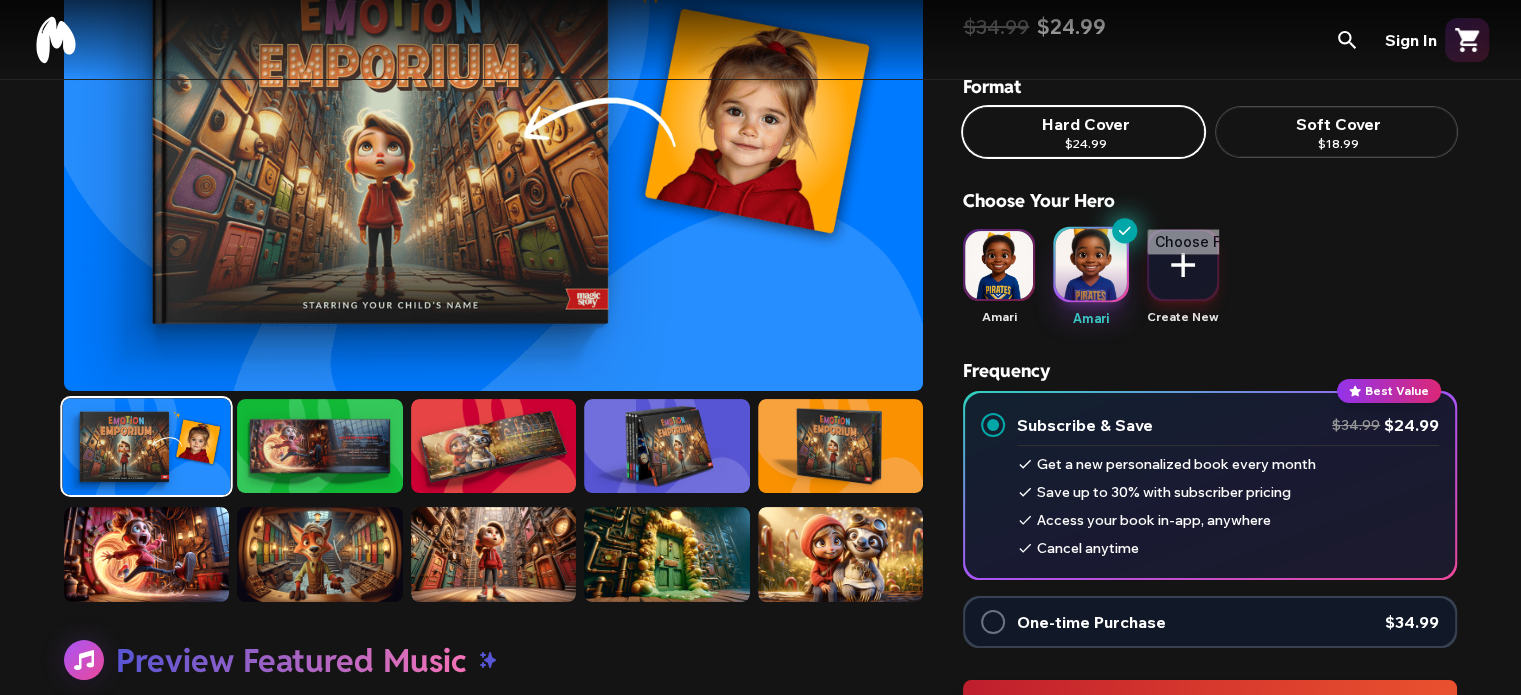 scroll, scrollTop: 234, scrollLeft: 0, axis: vertical 